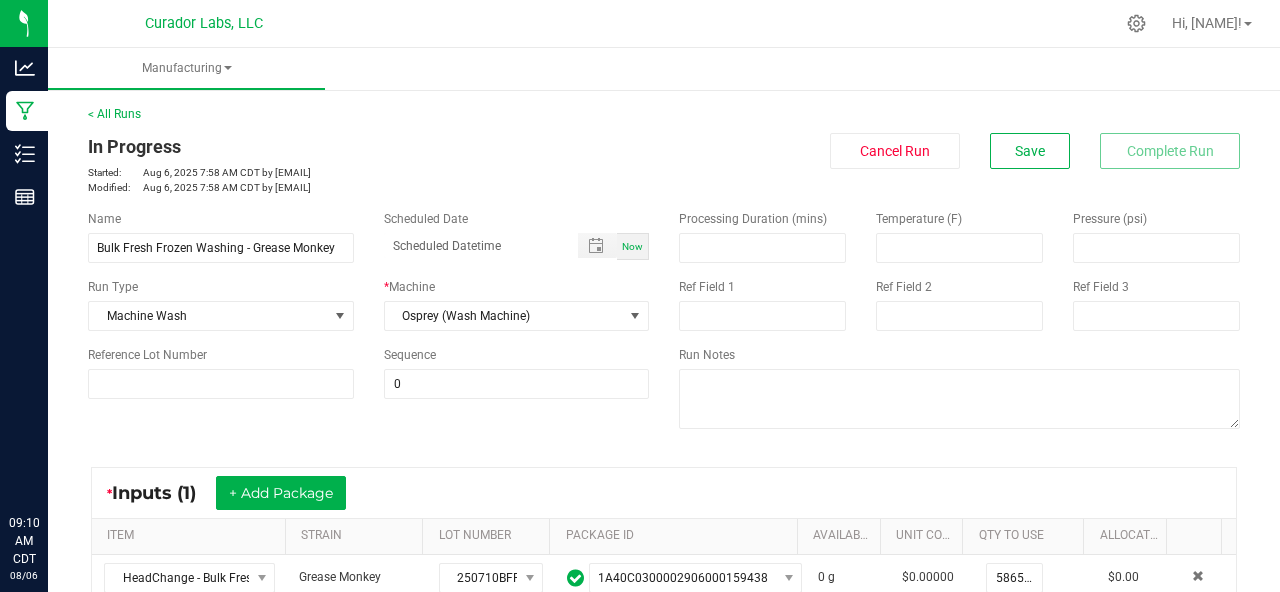 scroll, scrollTop: 0, scrollLeft: 0, axis: both 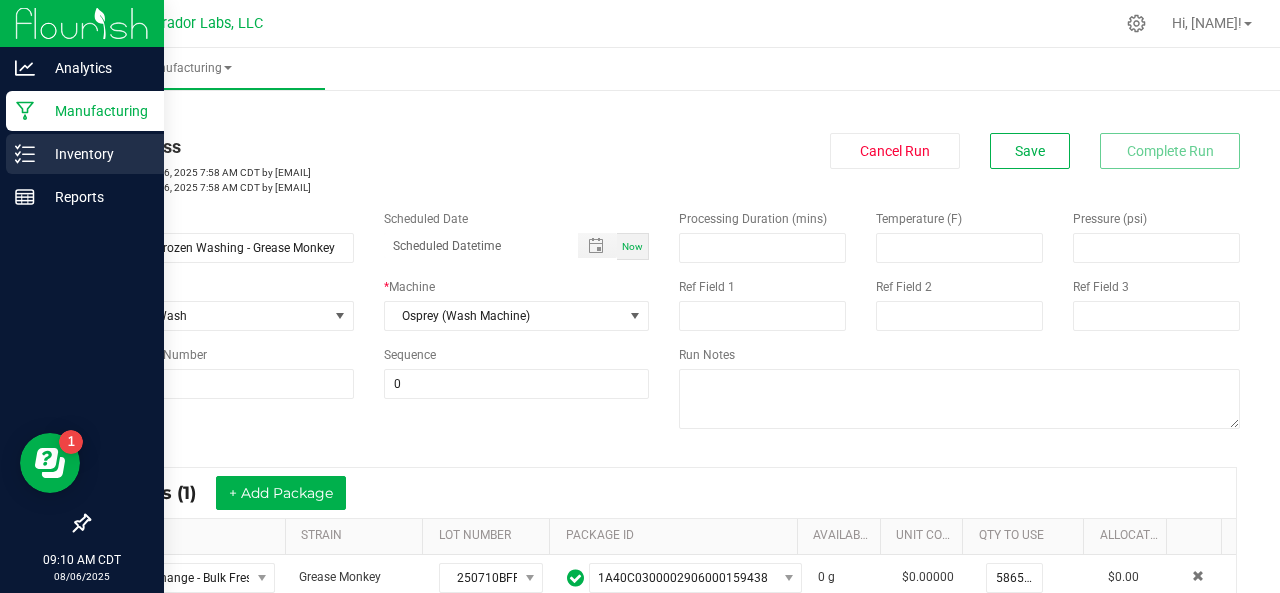 click 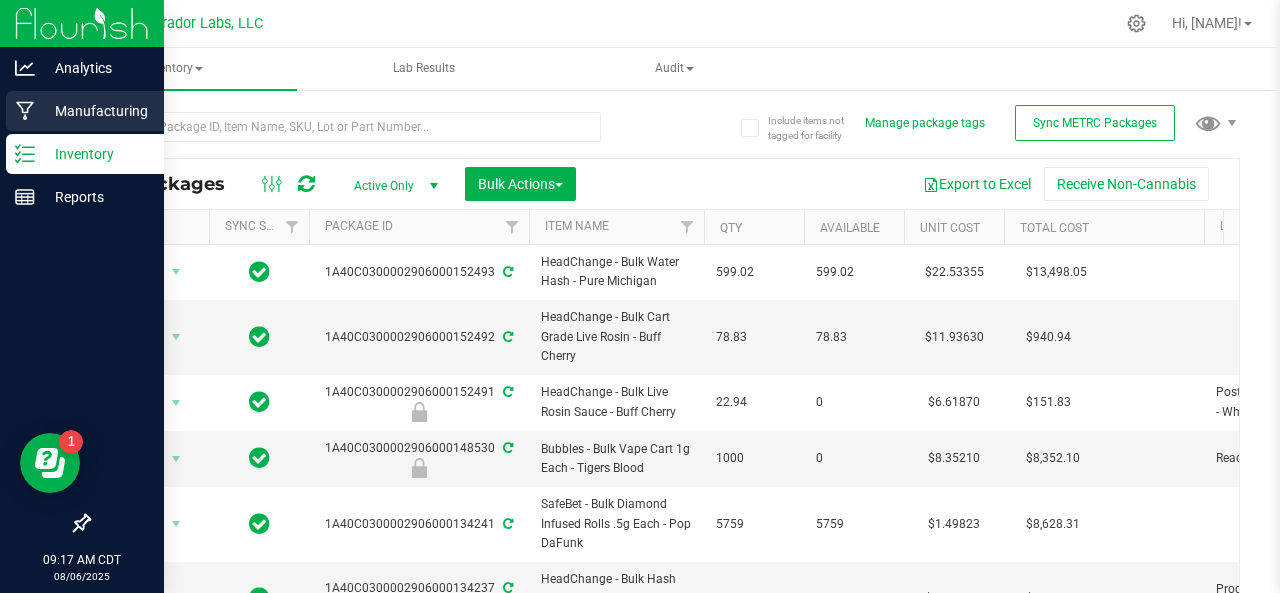 click on "Manufacturing" at bounding box center (95, 111) 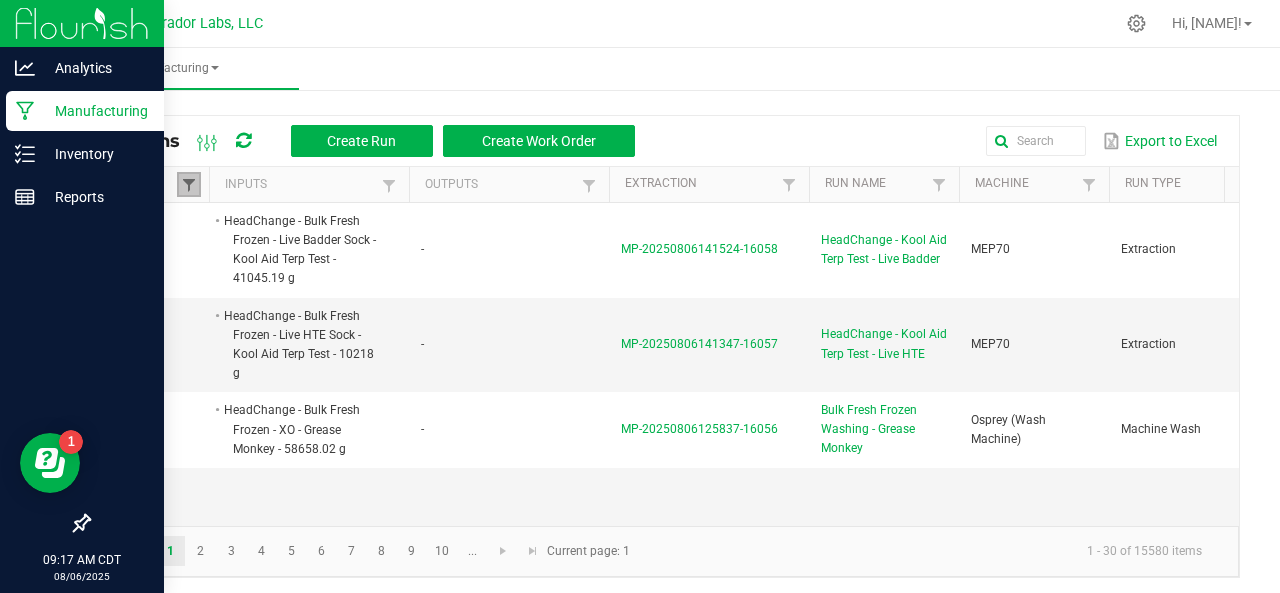 click at bounding box center [189, 185] 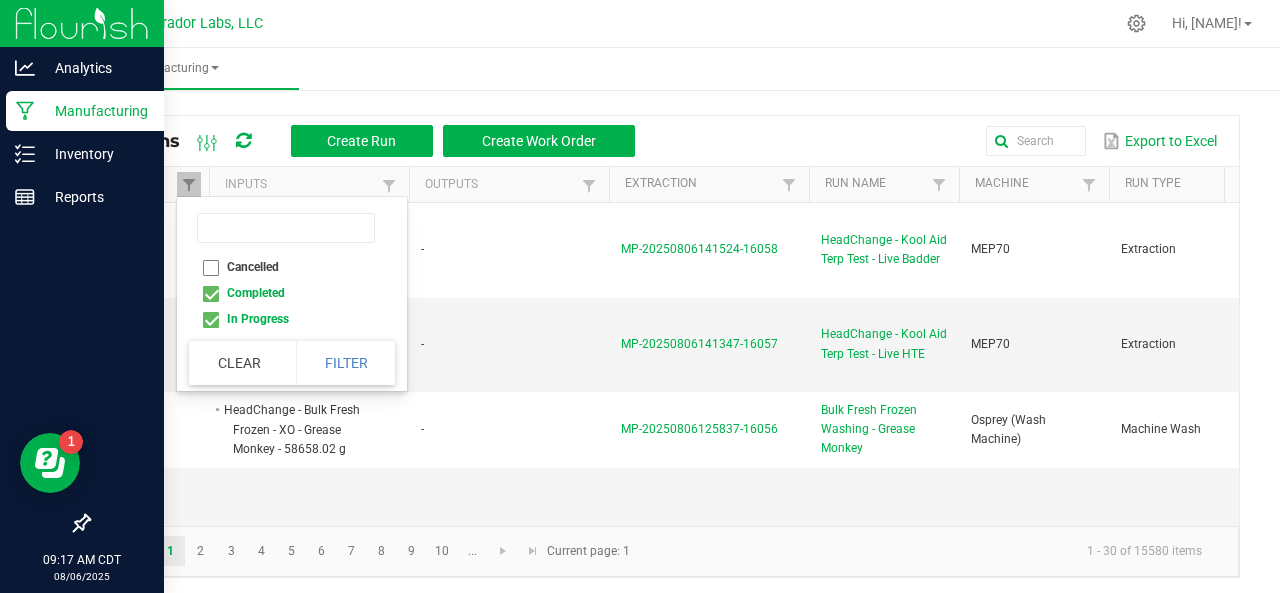click on "Completed" at bounding box center [286, 293] 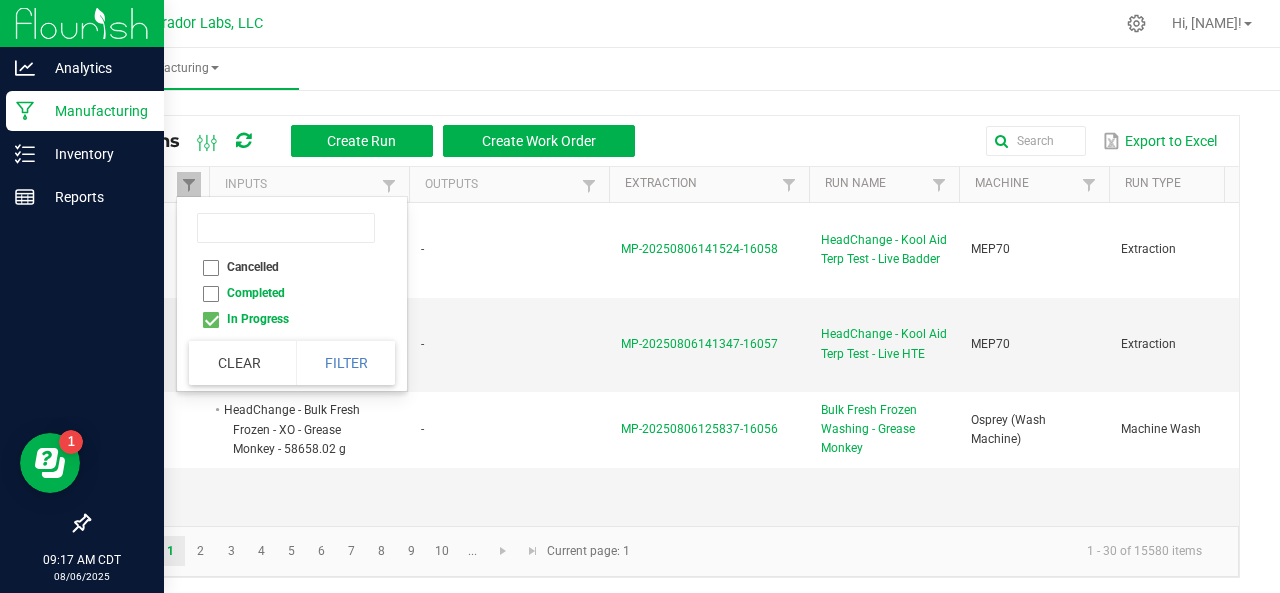 checkbox on "false" 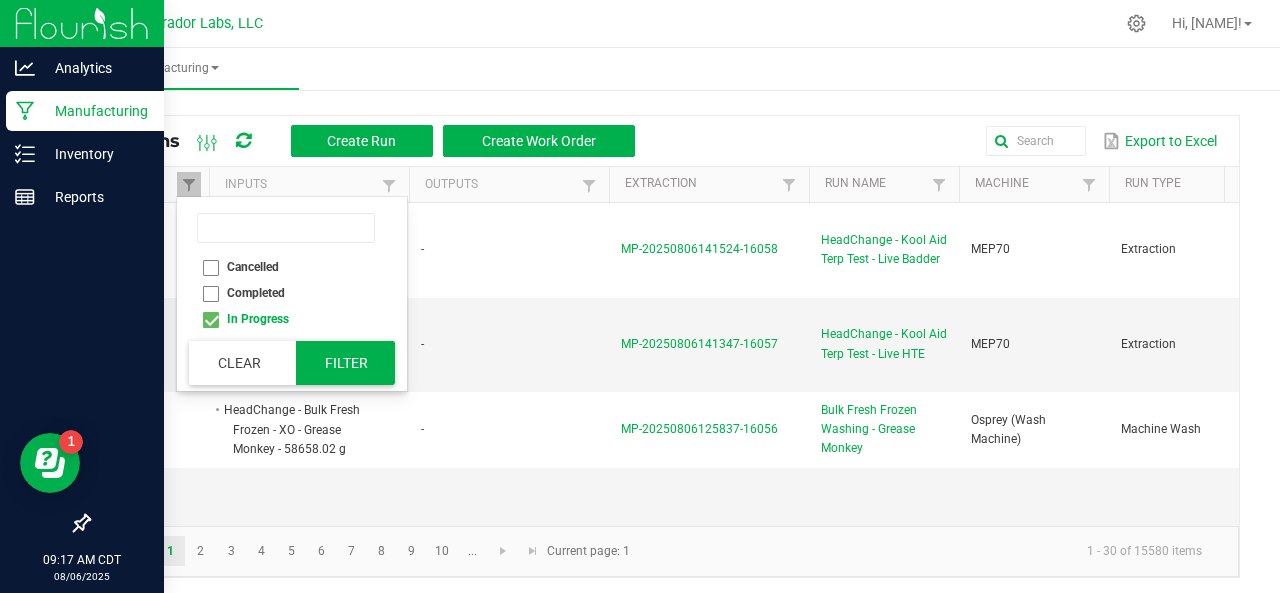 click on "Filter" at bounding box center [346, 363] 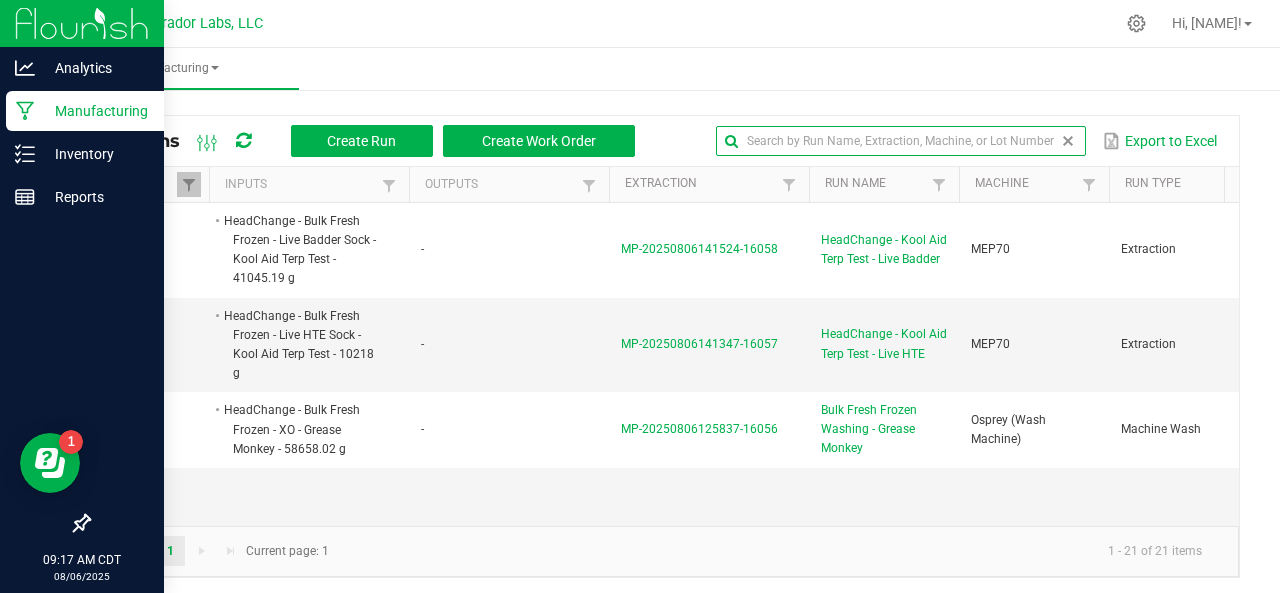 click at bounding box center (901, 141) 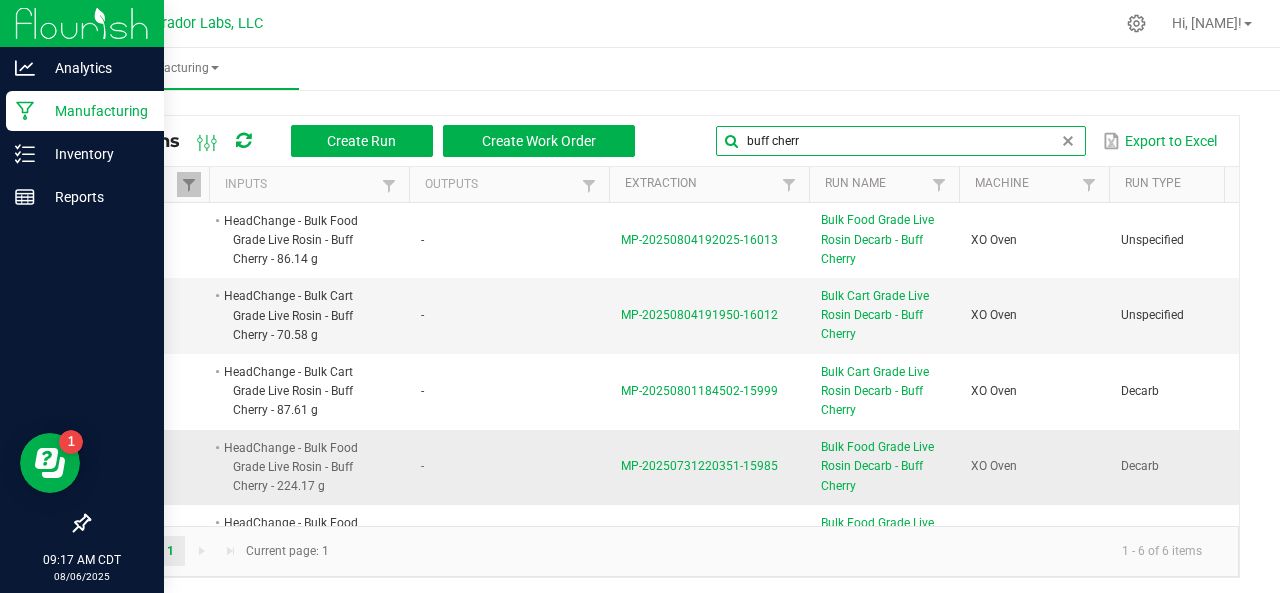 type on "buff cherr" 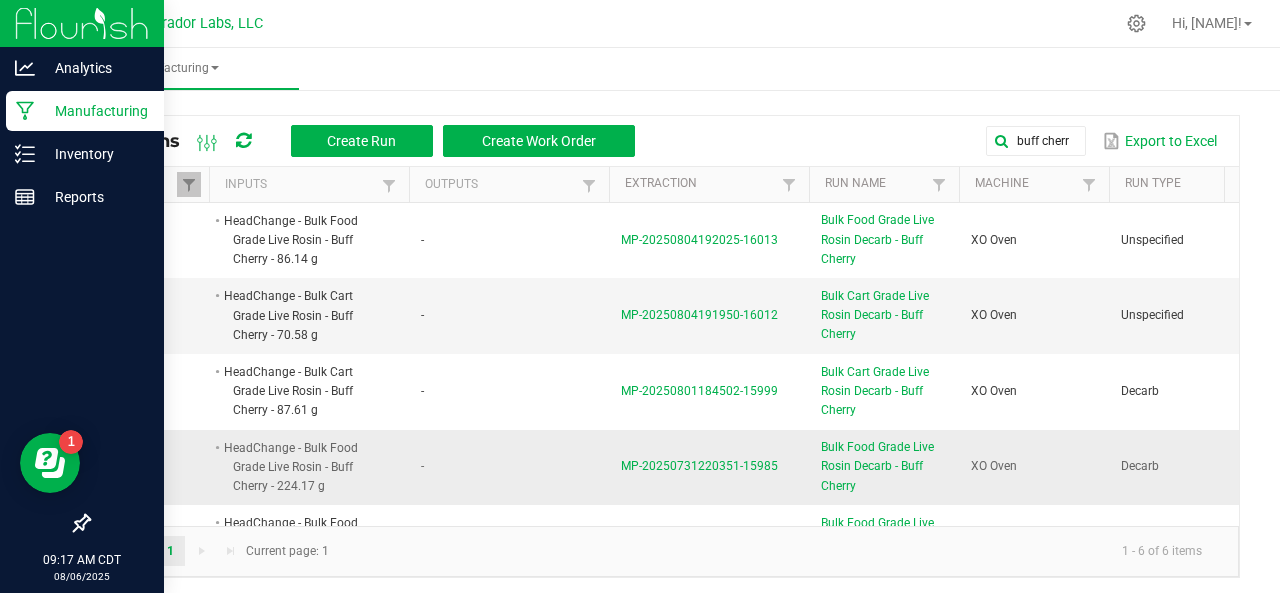 click on "MP-20250731220351-15985" at bounding box center [699, 466] 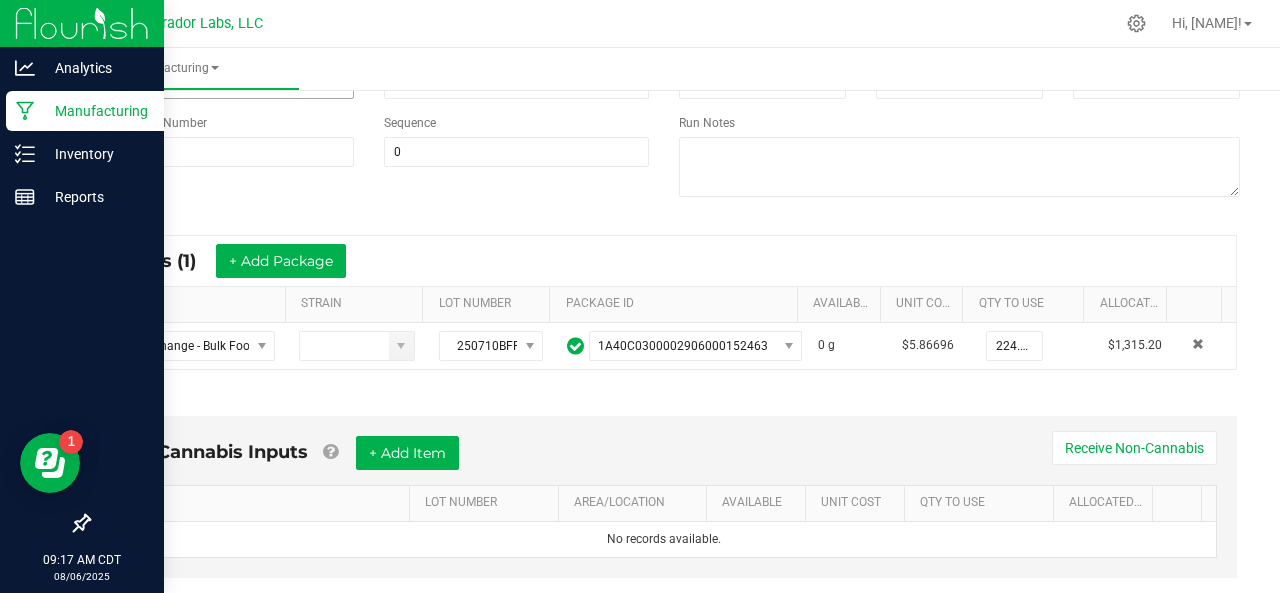 scroll, scrollTop: 448, scrollLeft: 0, axis: vertical 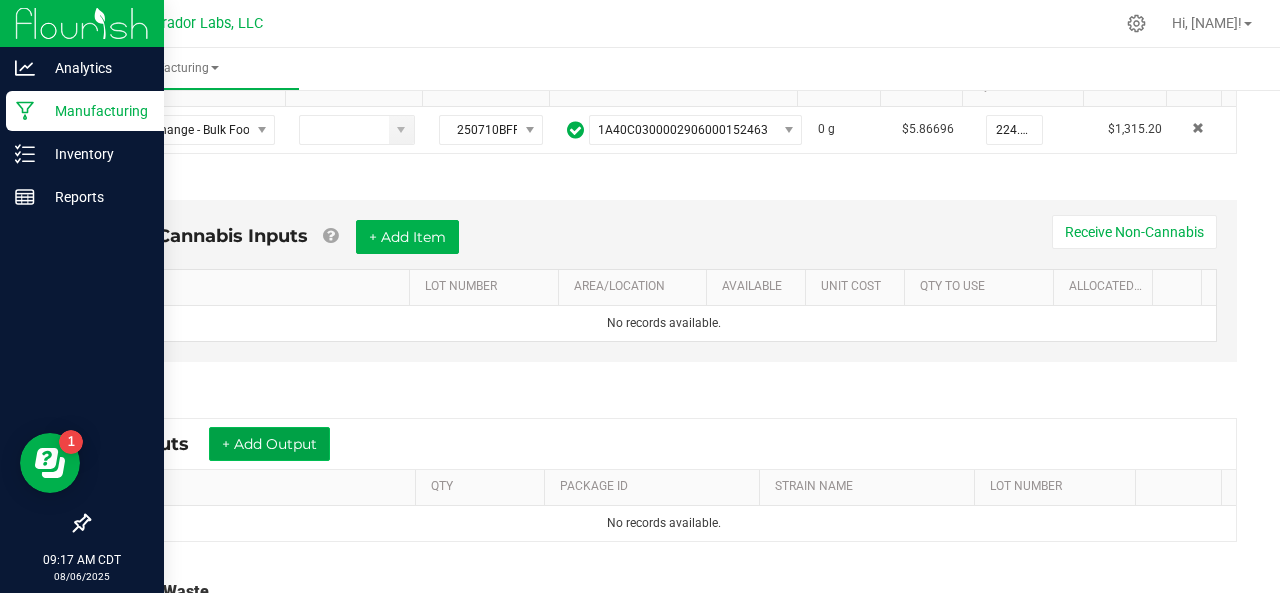 click on "+ Add Output" at bounding box center [269, 444] 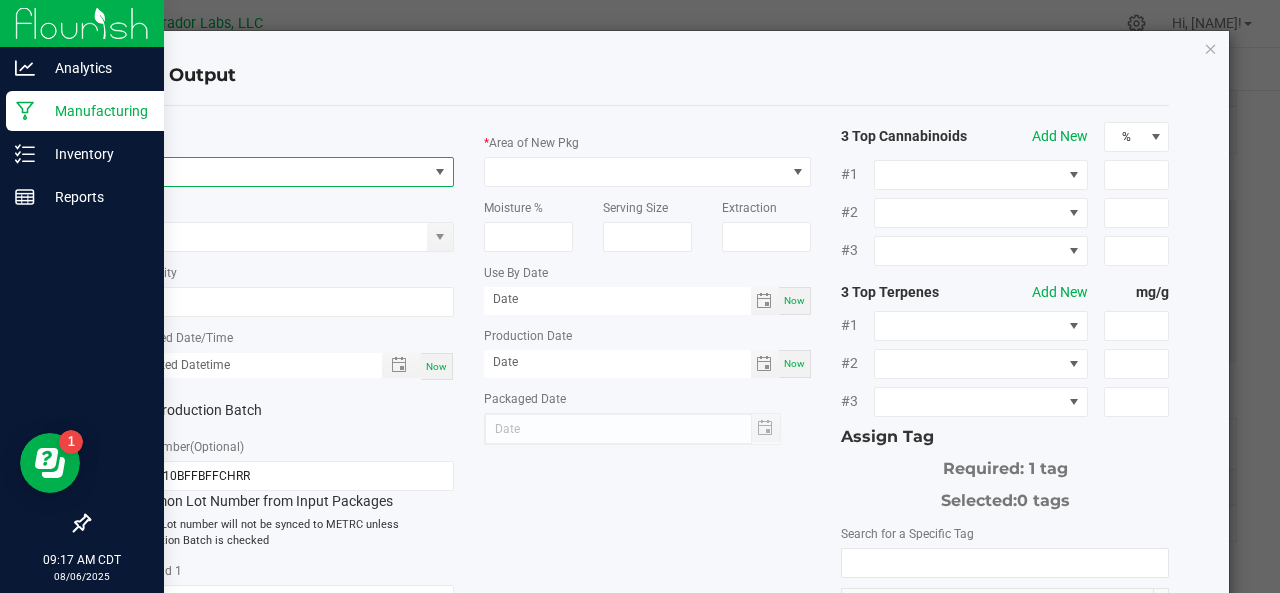 click at bounding box center (277, 172) 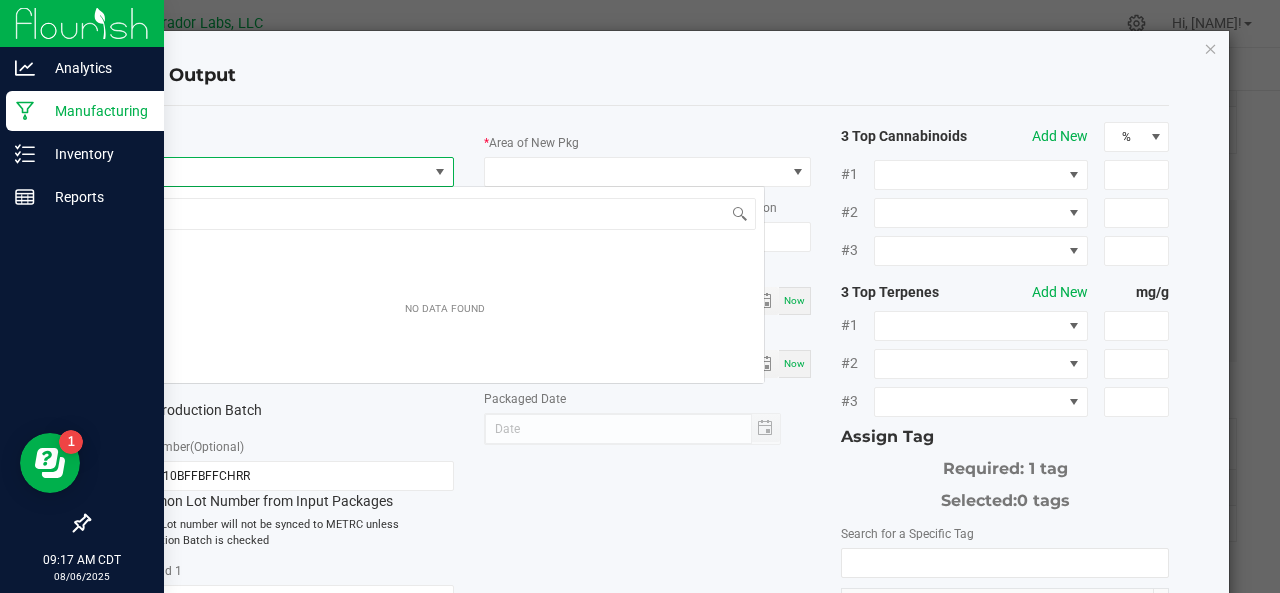 scroll, scrollTop: 99970, scrollLeft: 99676, axis: both 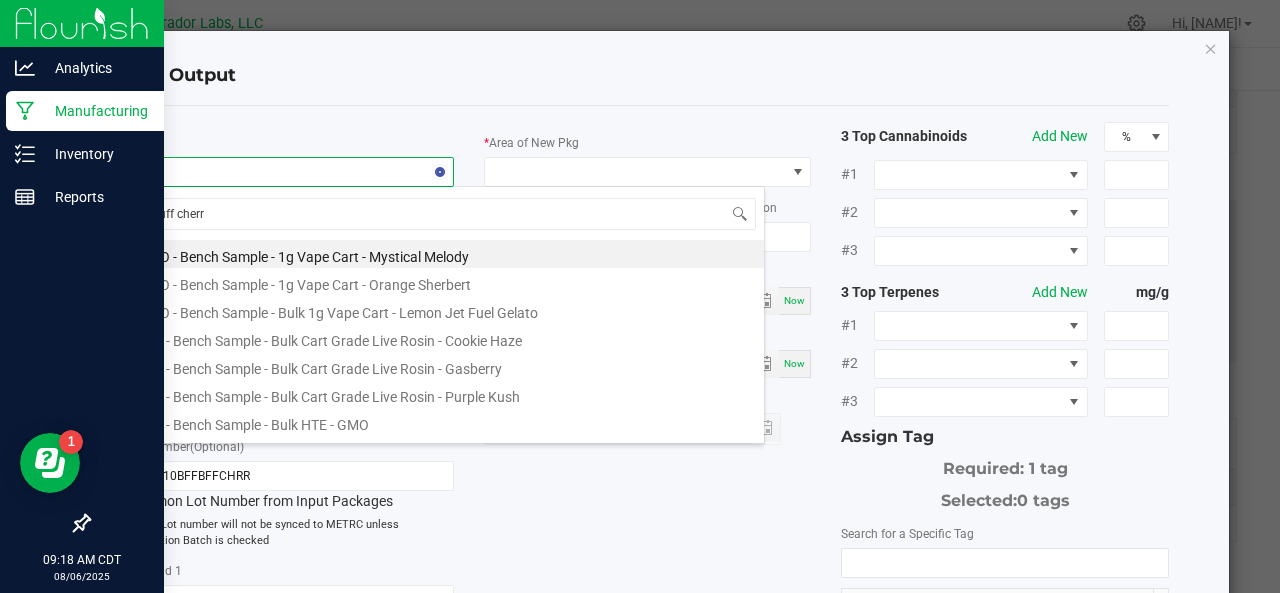 type on "buff cherry" 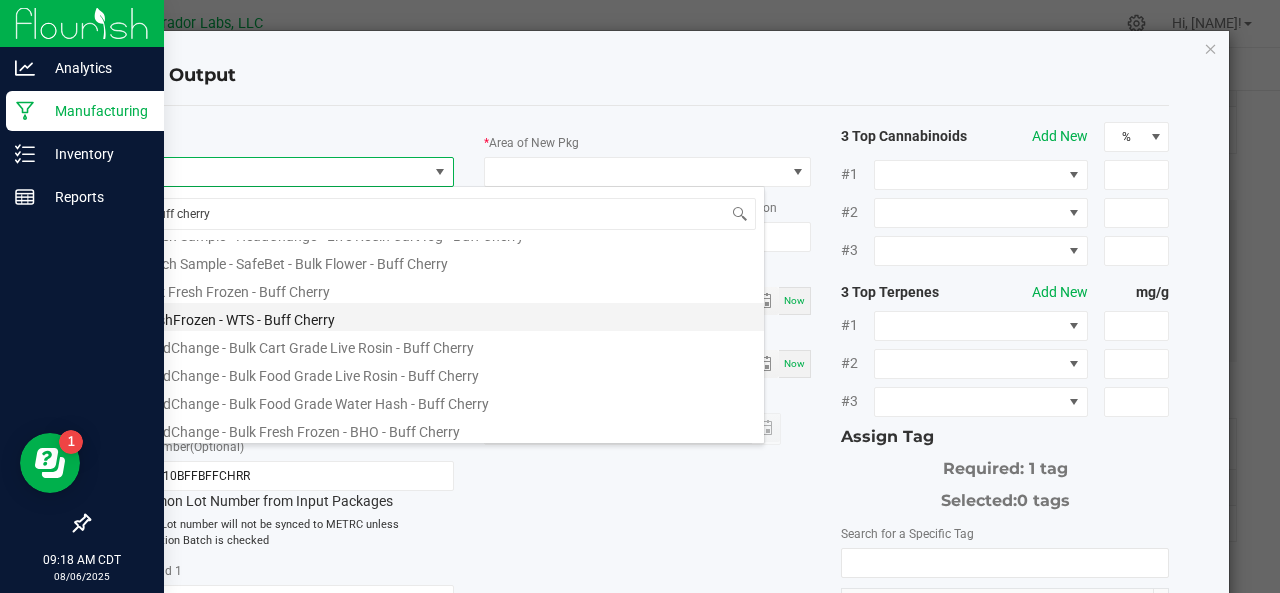 scroll, scrollTop: 74, scrollLeft: 0, axis: vertical 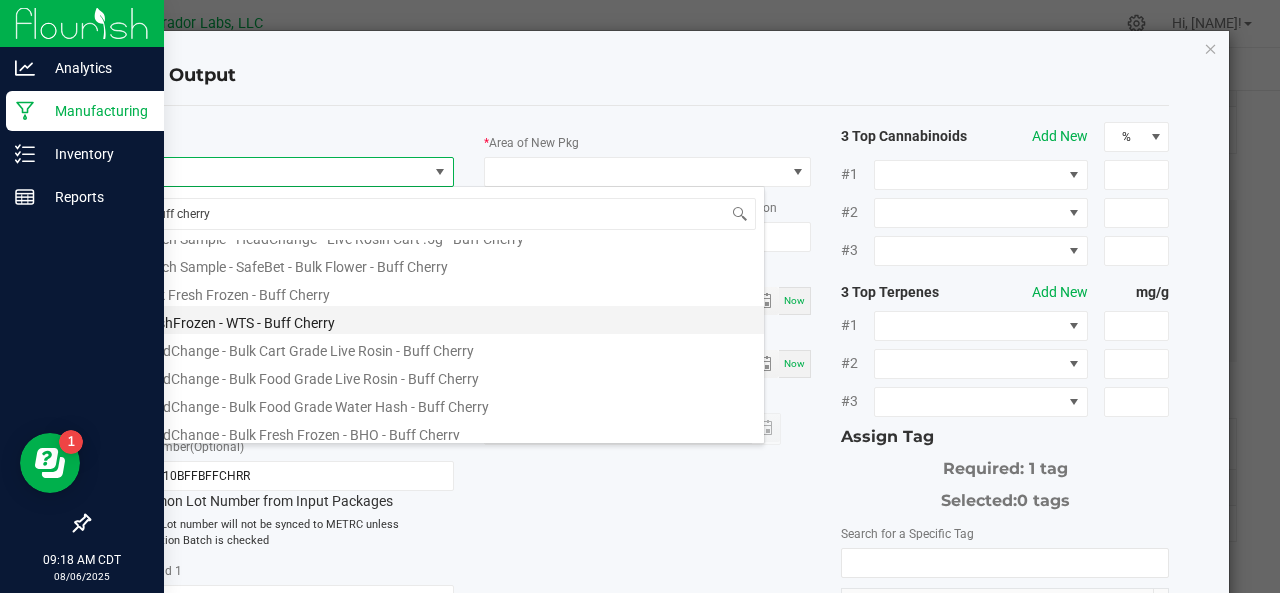 click on "HeadChange - Bulk Food Grade Live Rosin - Buff Cherry" at bounding box center [445, 376] 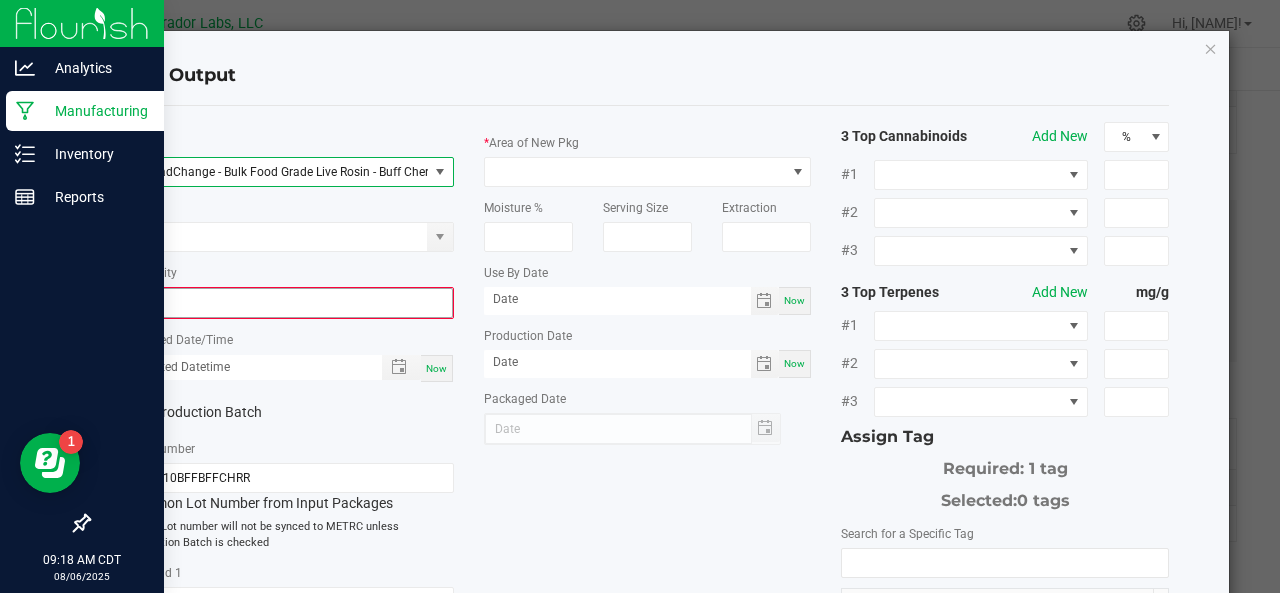 click on "0" at bounding box center [290, 303] 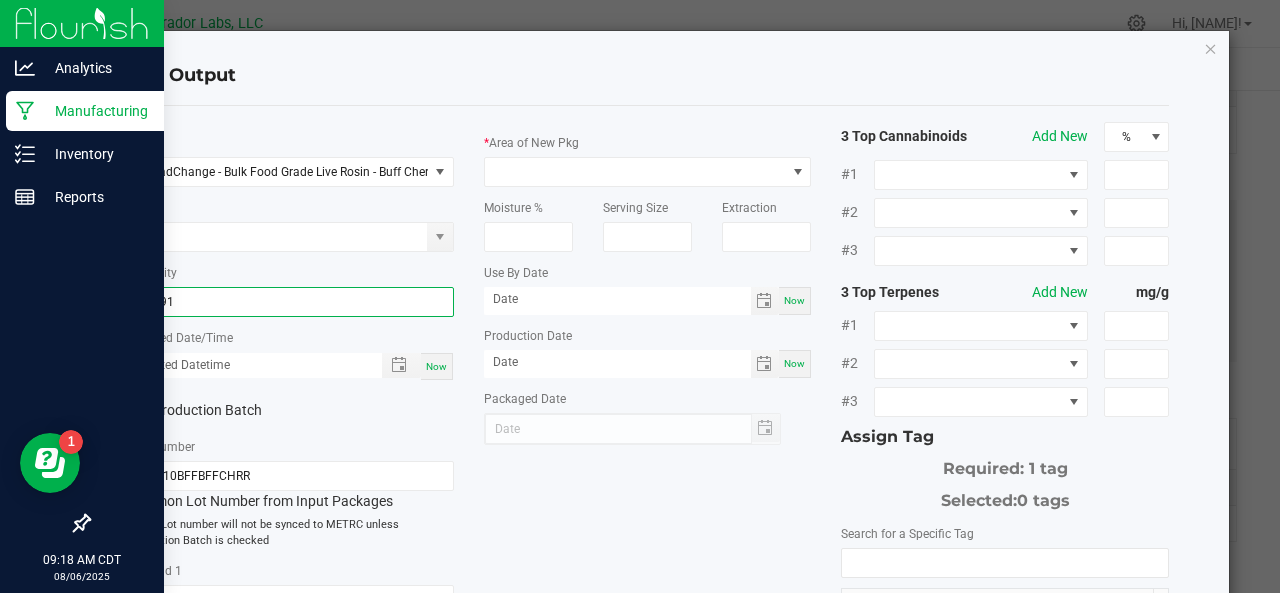 type on "200.9100 g" 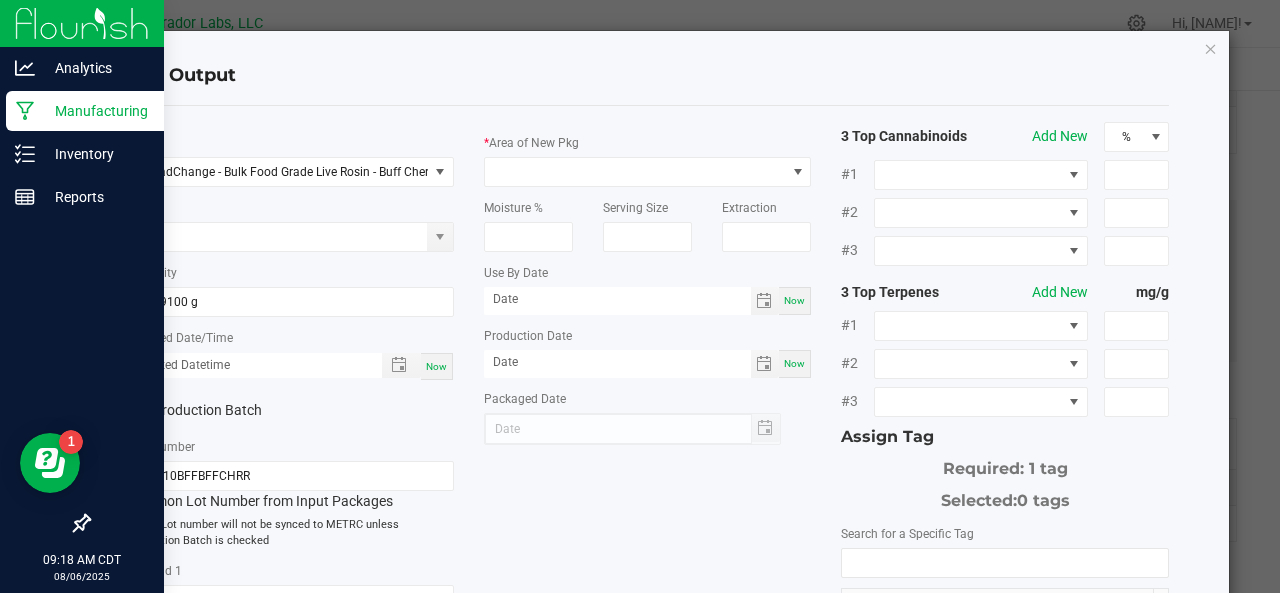 click on "Now" at bounding box center (436, 366) 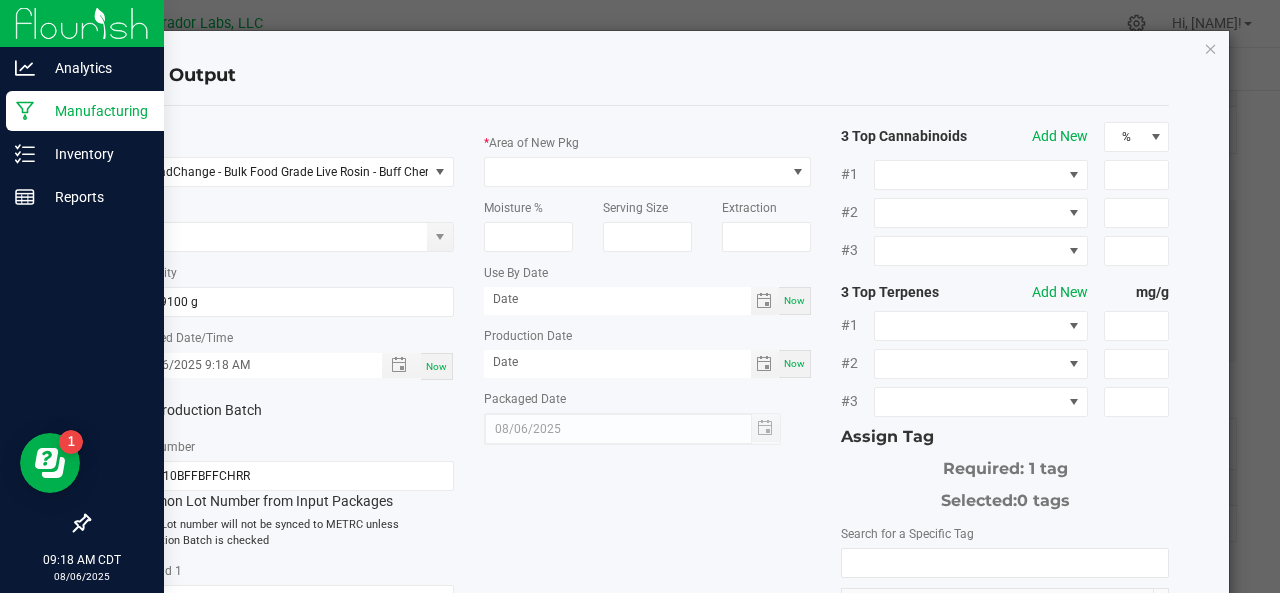 click on "Production Batch" 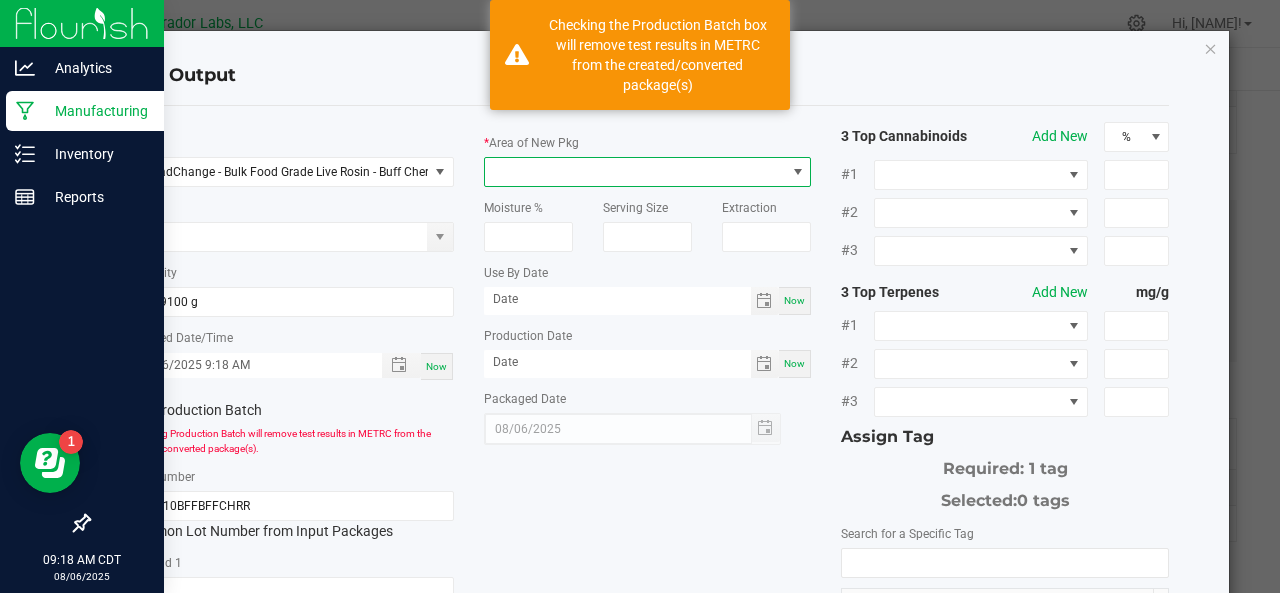 click at bounding box center [635, 172] 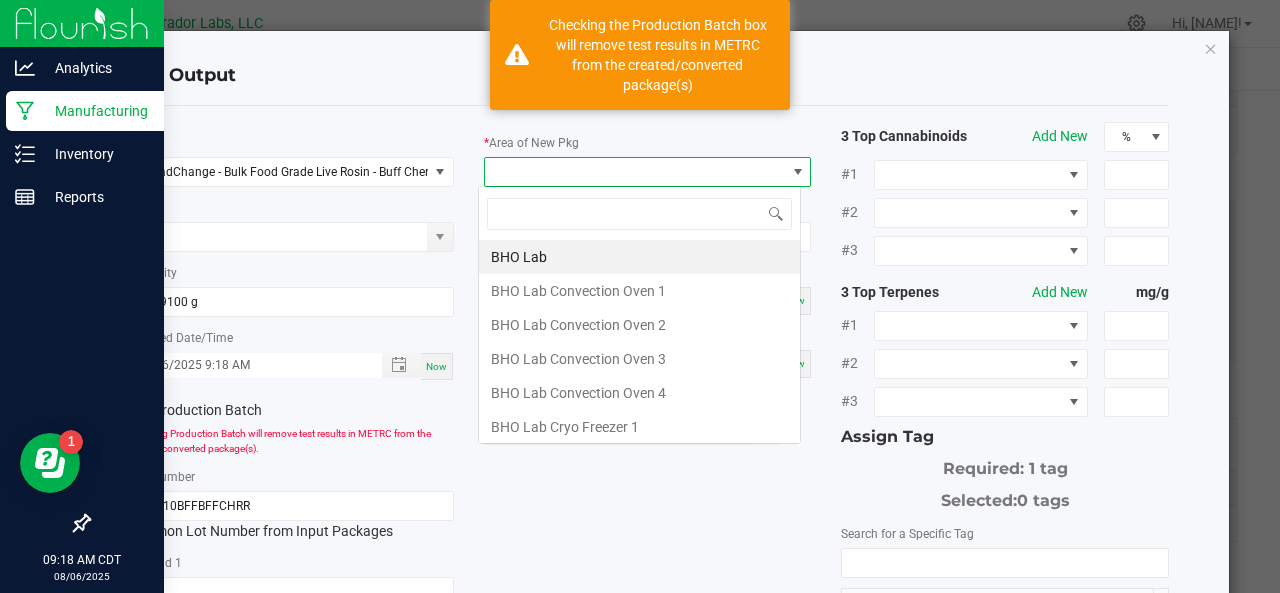 scroll, scrollTop: 99970, scrollLeft: 99676, axis: both 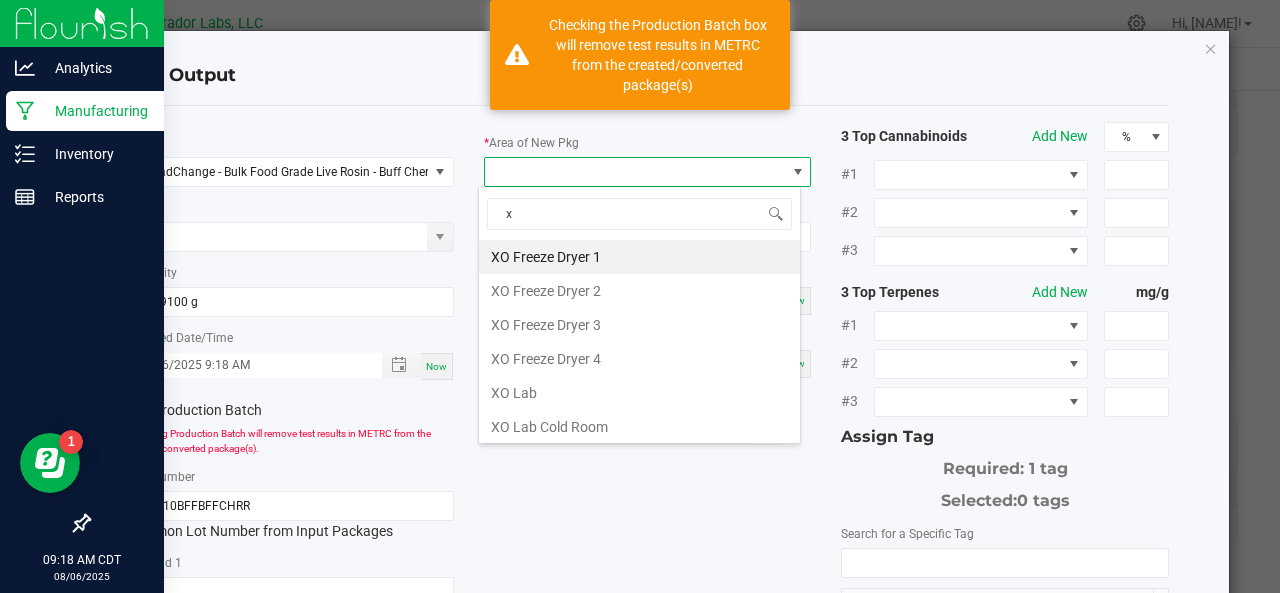 type on "xo" 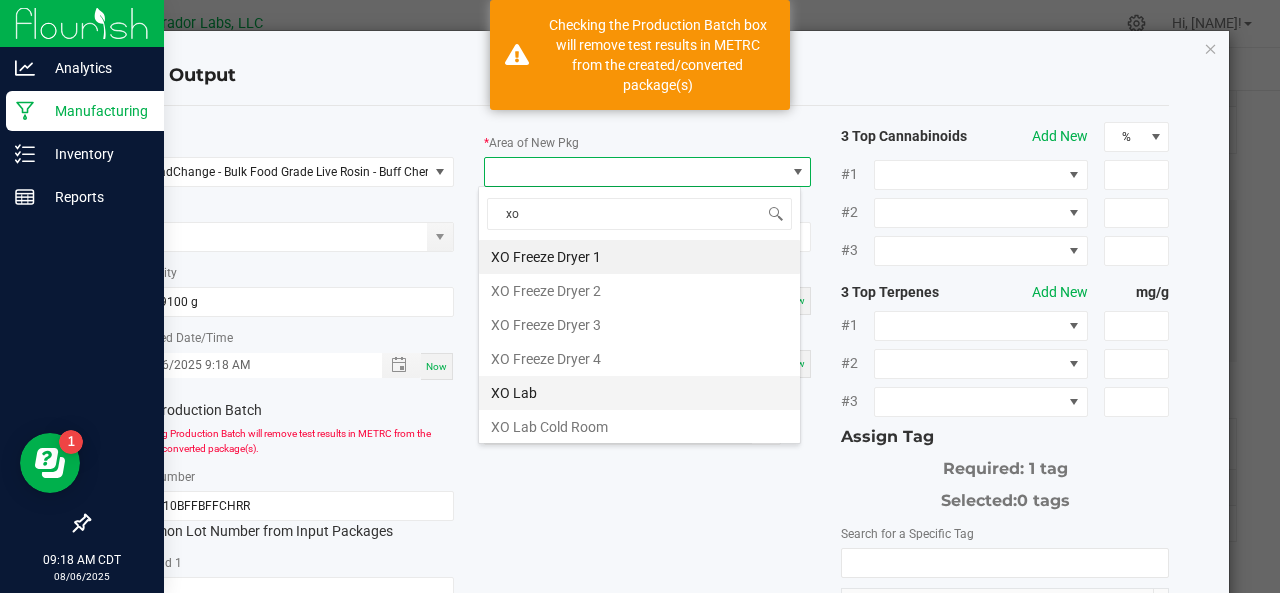 click on "XO Lab" at bounding box center (639, 393) 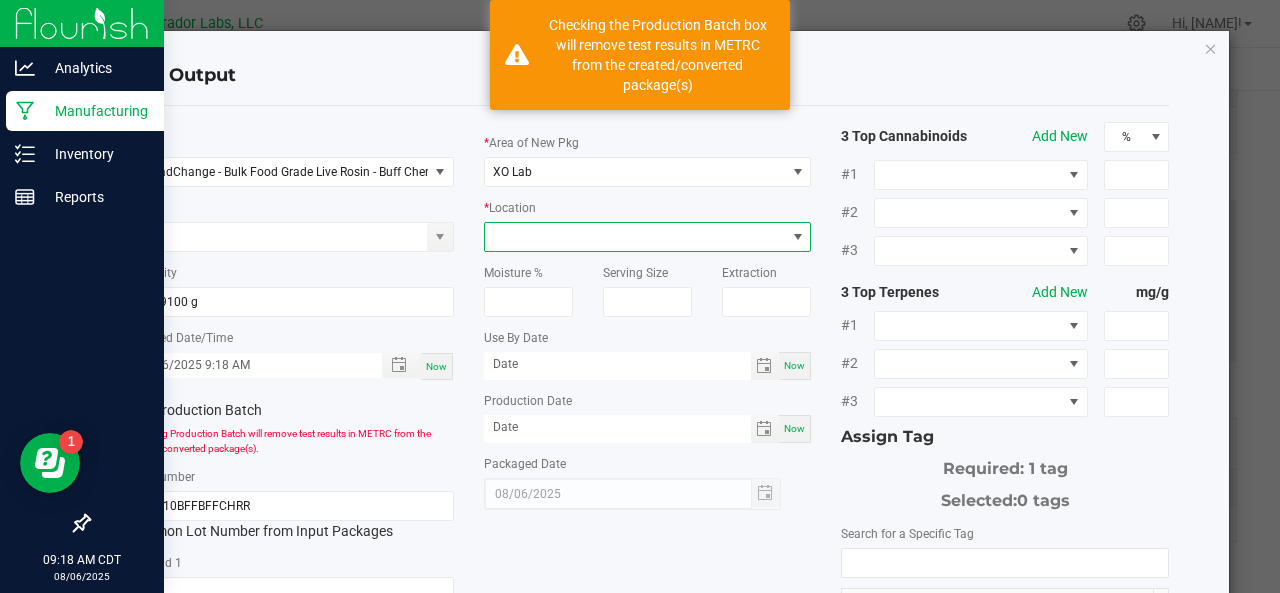 click at bounding box center (635, 237) 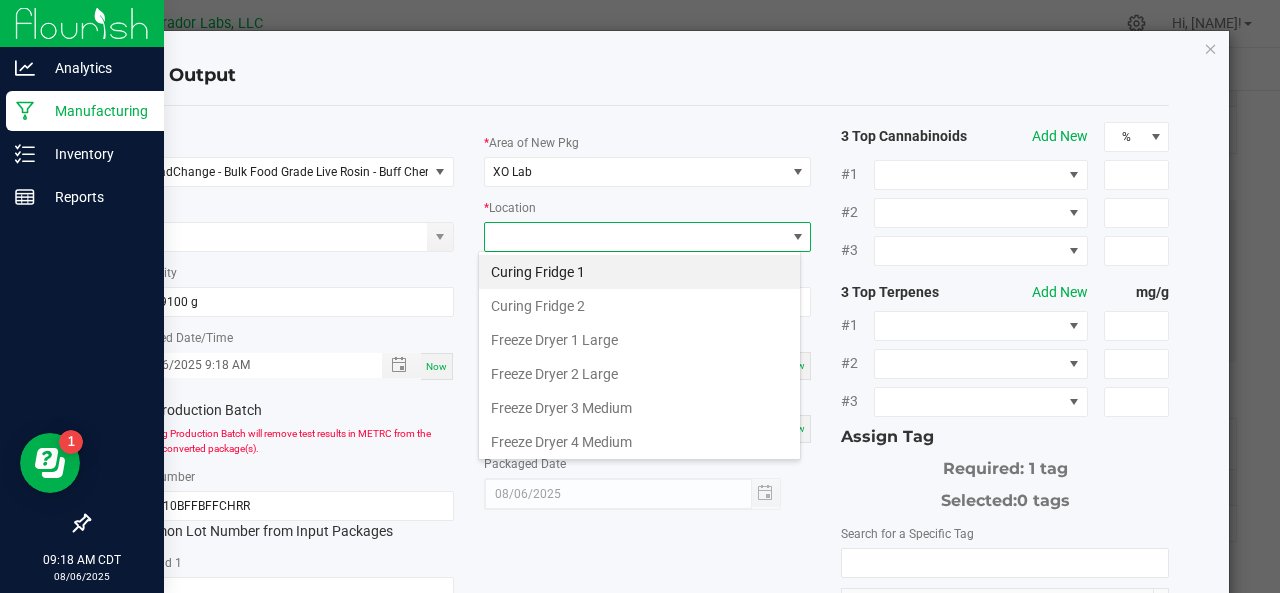 scroll, scrollTop: 99970, scrollLeft: 99676, axis: both 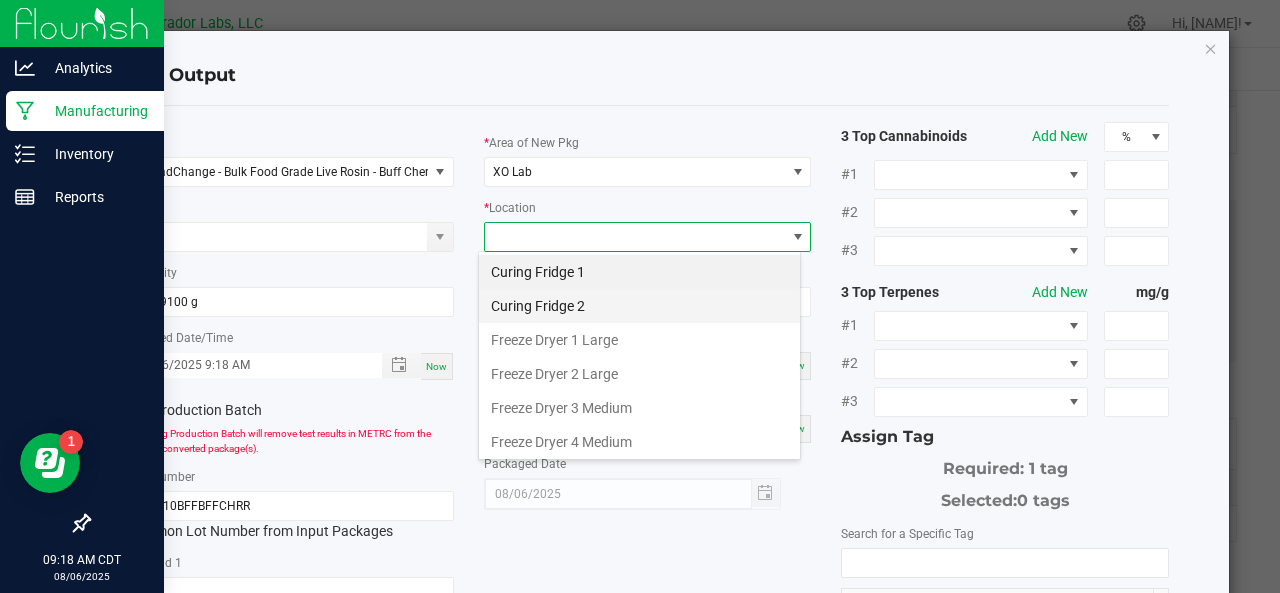 click on "Curing Fridge 2" at bounding box center [639, 306] 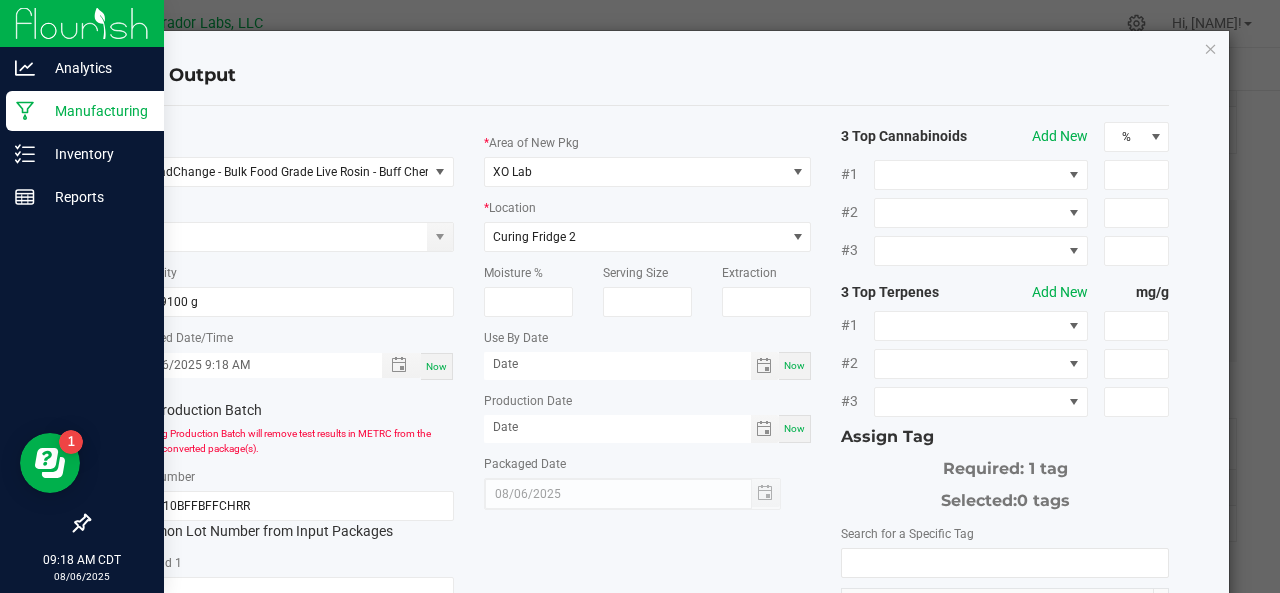 click on "Now" at bounding box center (795, 366) 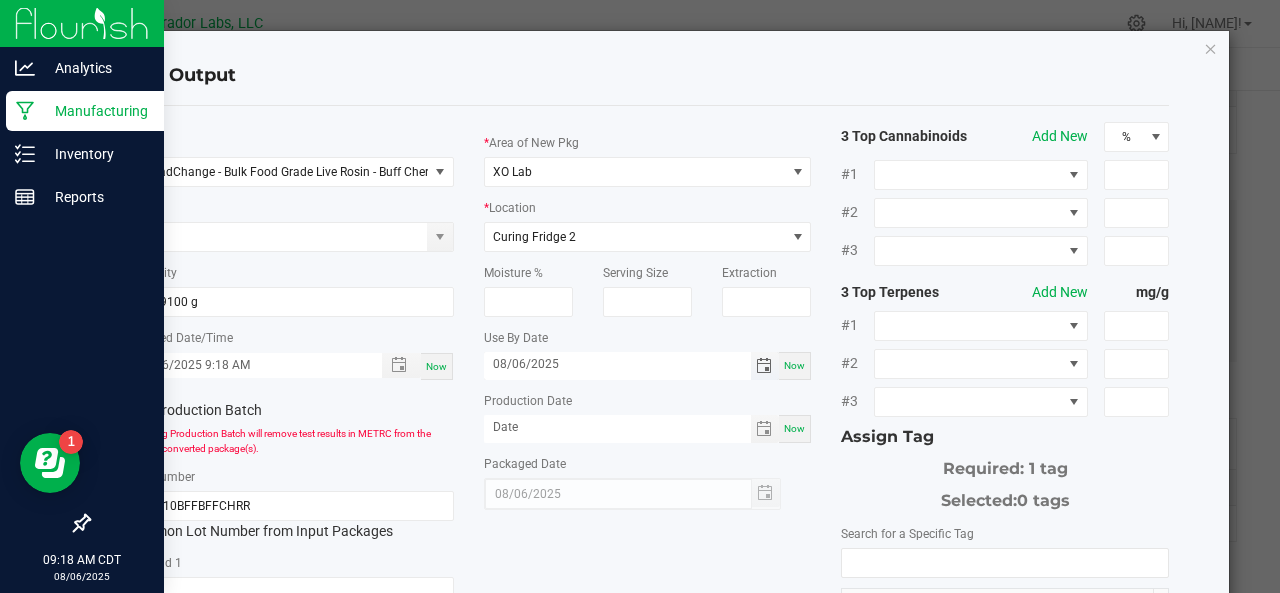 click on "08/06/2025" at bounding box center [617, 364] 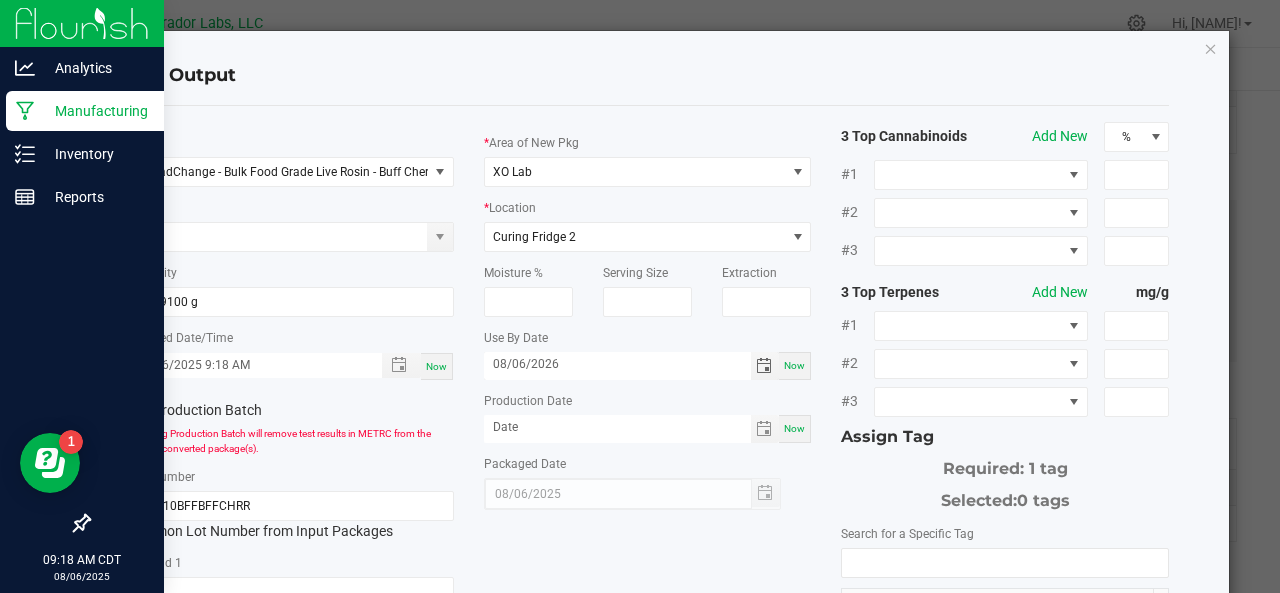 type on "08/06/2026" 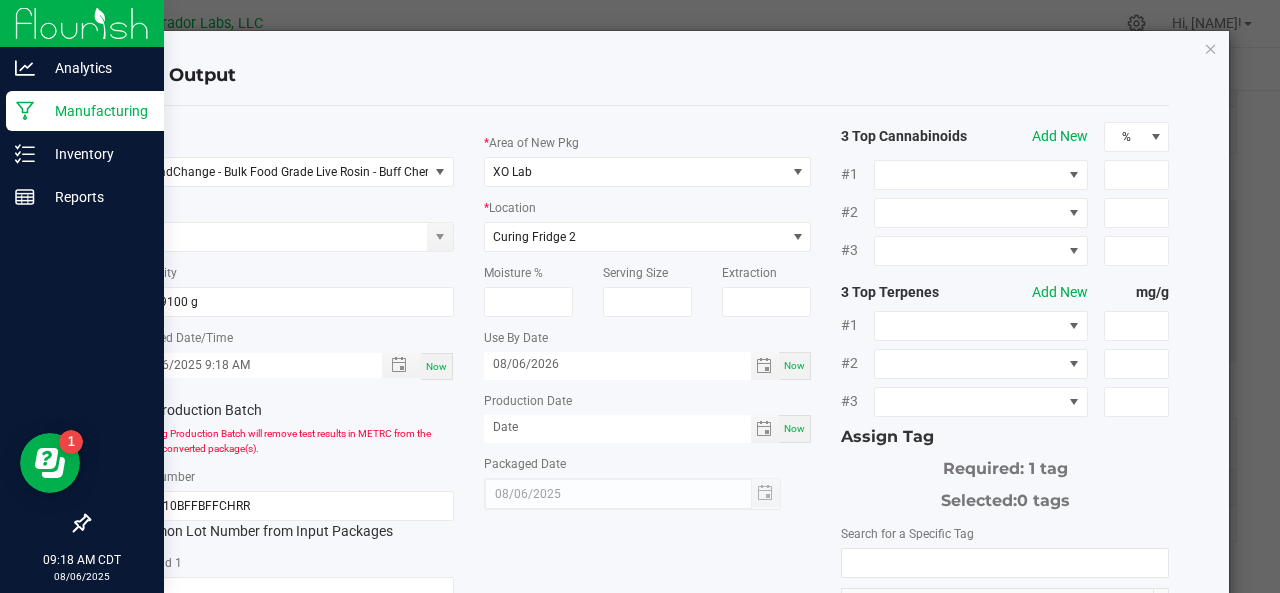 click on "Now" at bounding box center [795, 429] 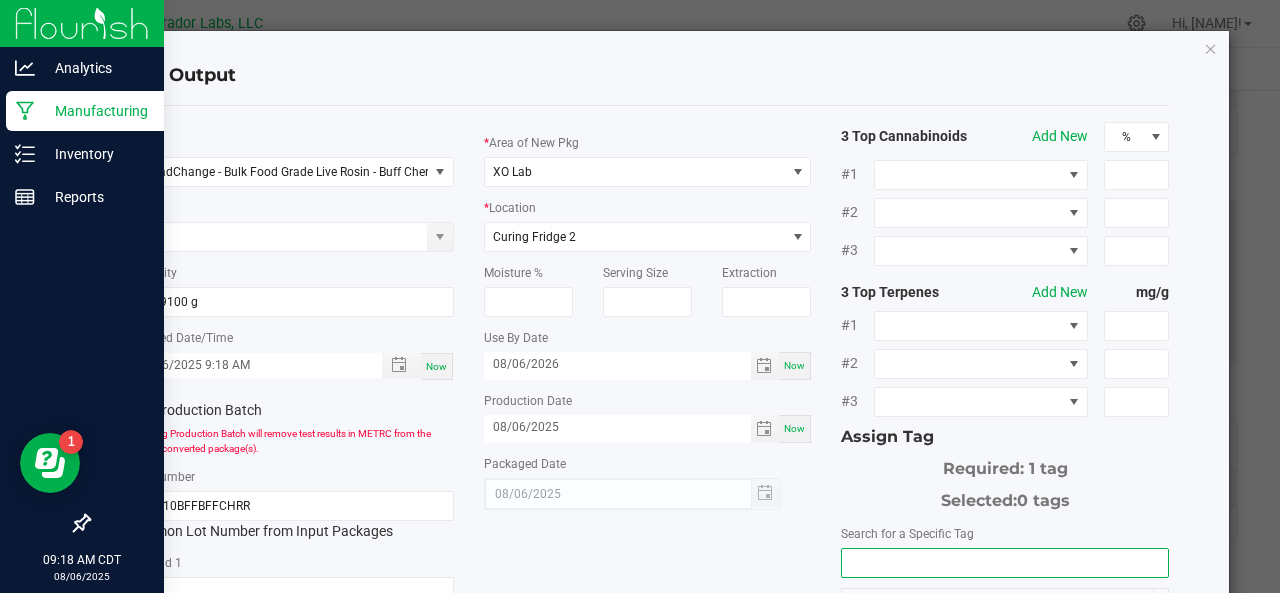 click at bounding box center [1005, 563] 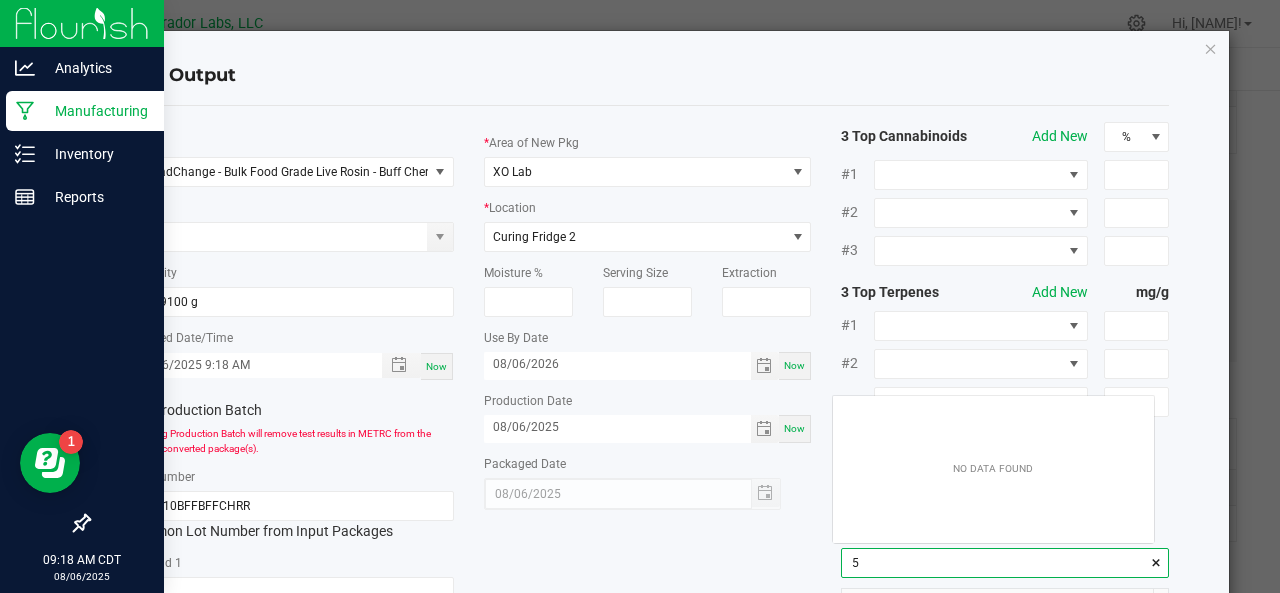scroll, scrollTop: 99972, scrollLeft: 99678, axis: both 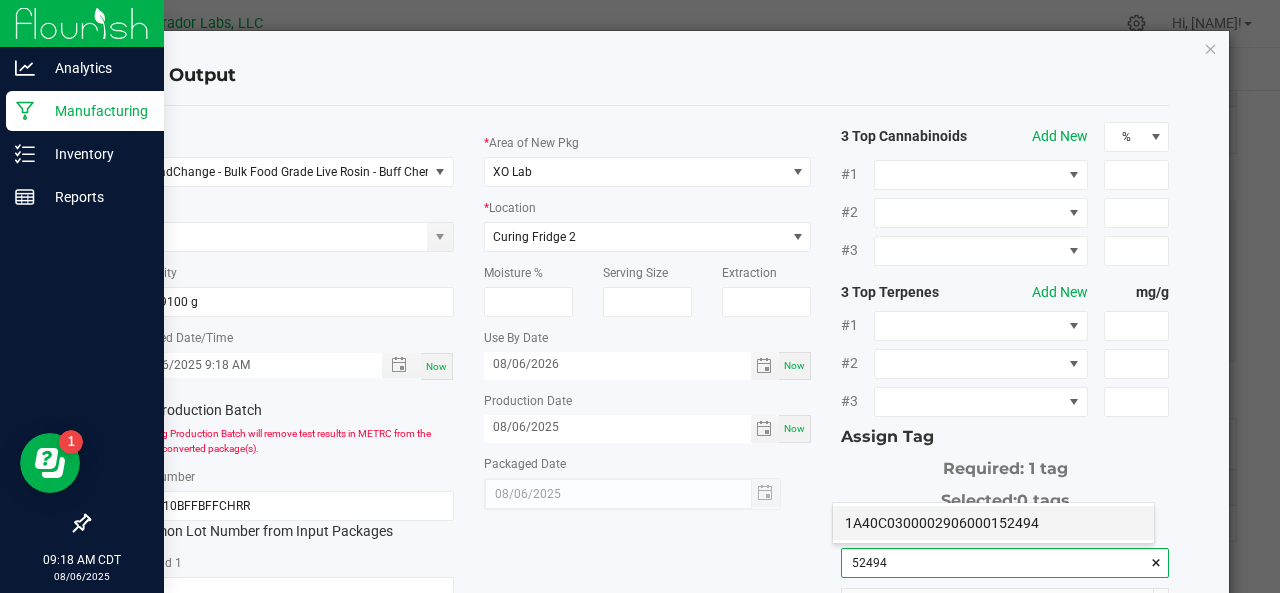 click on "1A40C0300002906000152494" at bounding box center (993, 523) 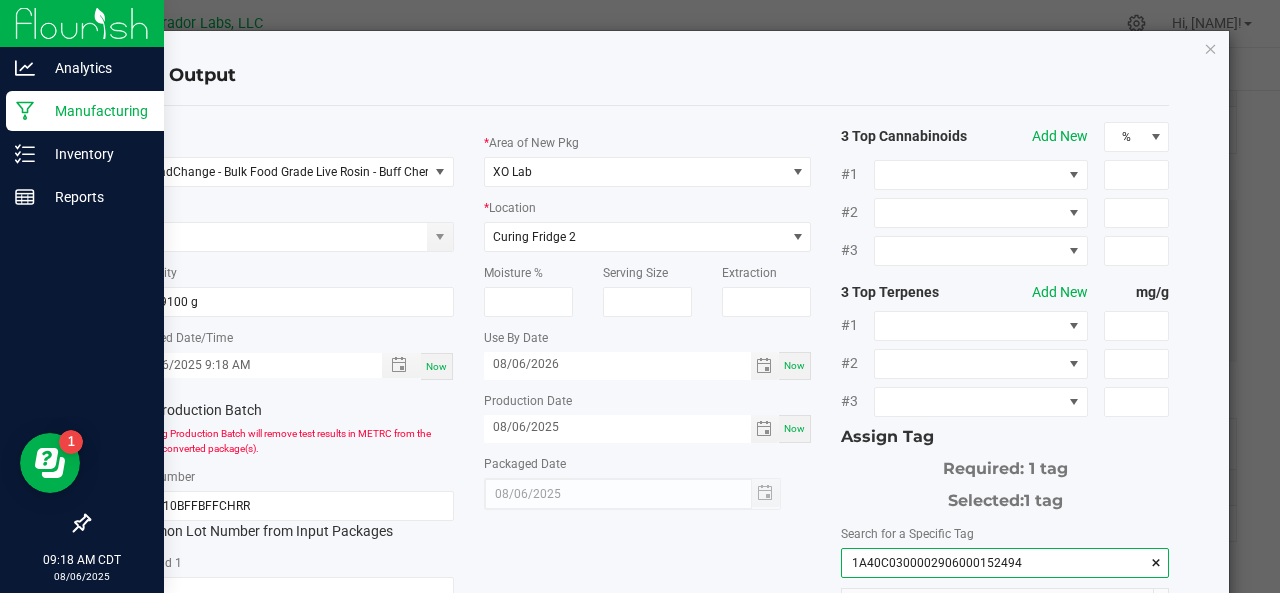 scroll, scrollTop: 355, scrollLeft: 0, axis: vertical 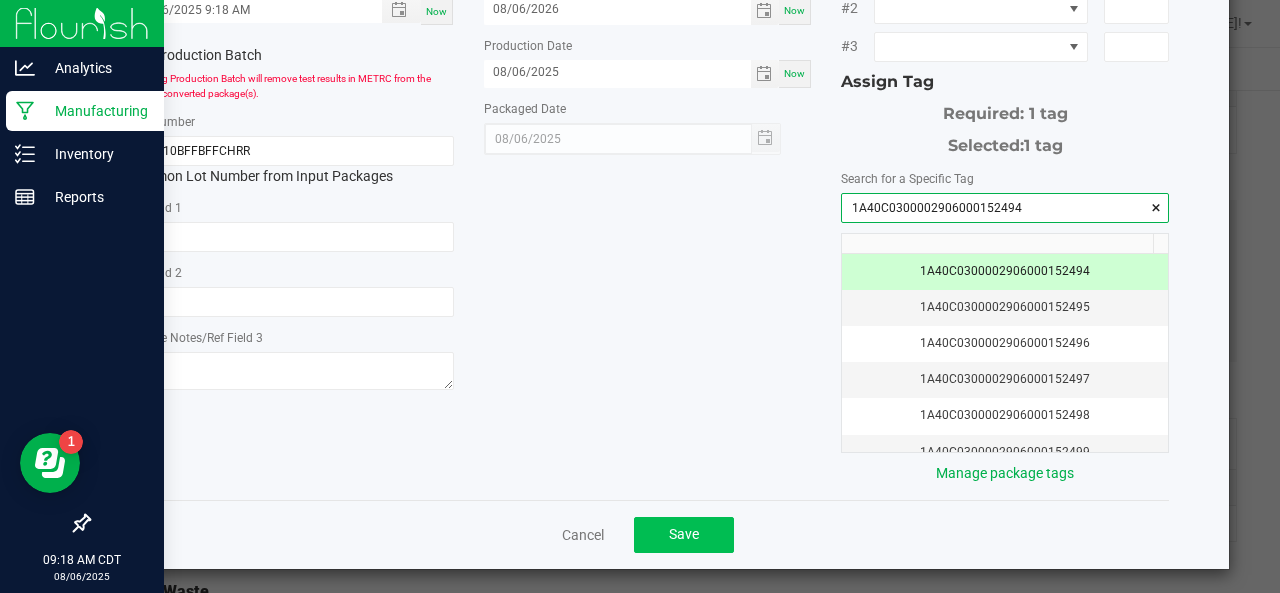 type on "1A40C0300002906000152494" 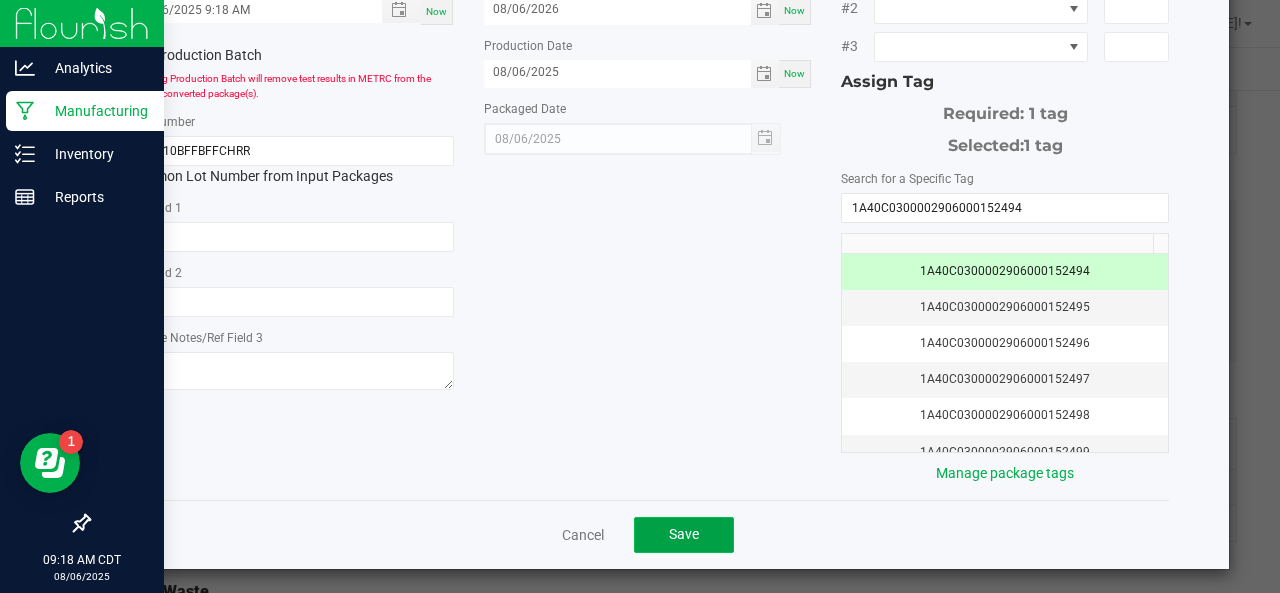 click on "Save" 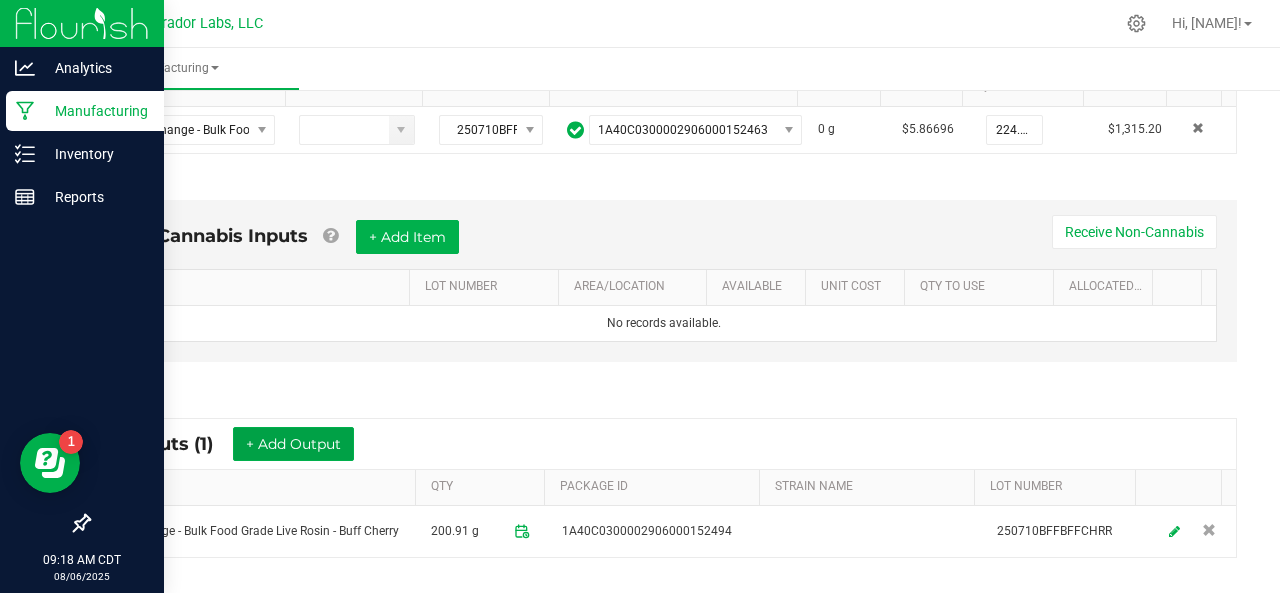 scroll, scrollTop: 0, scrollLeft: 0, axis: both 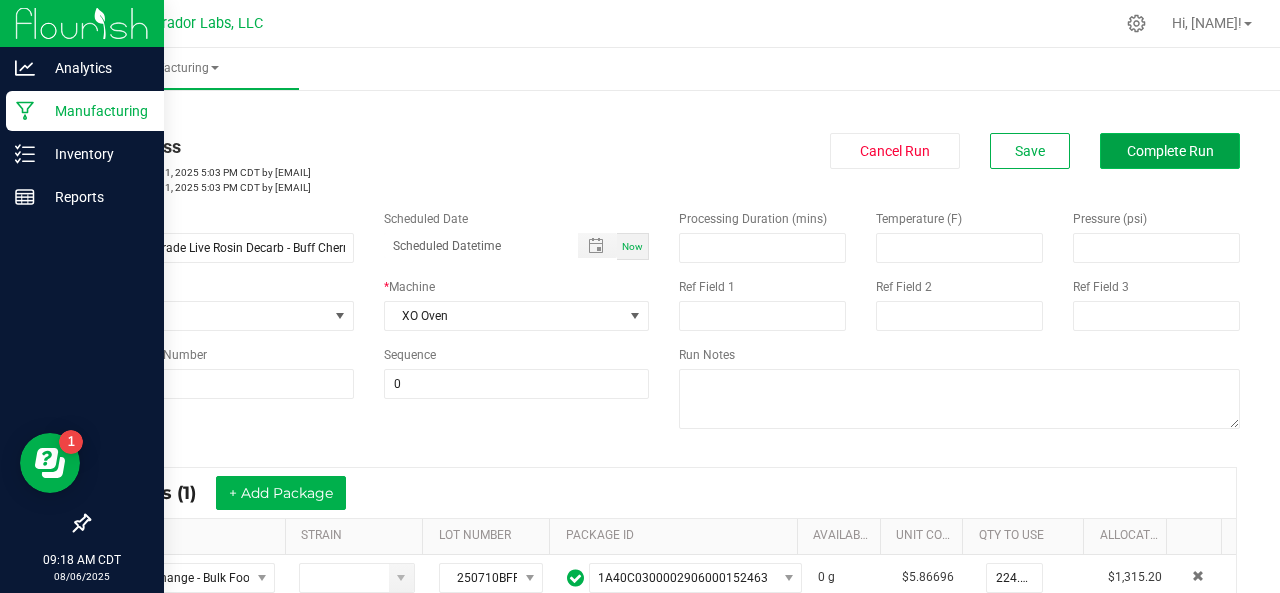 click on "Complete Run" at bounding box center [1170, 151] 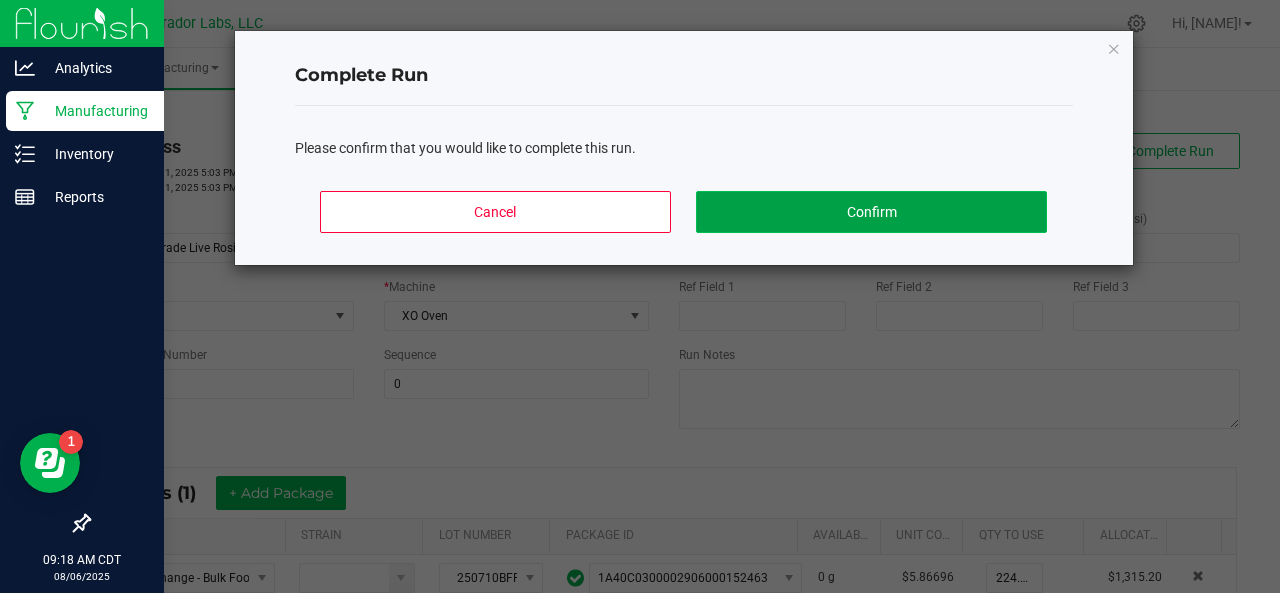 click on "Confirm" 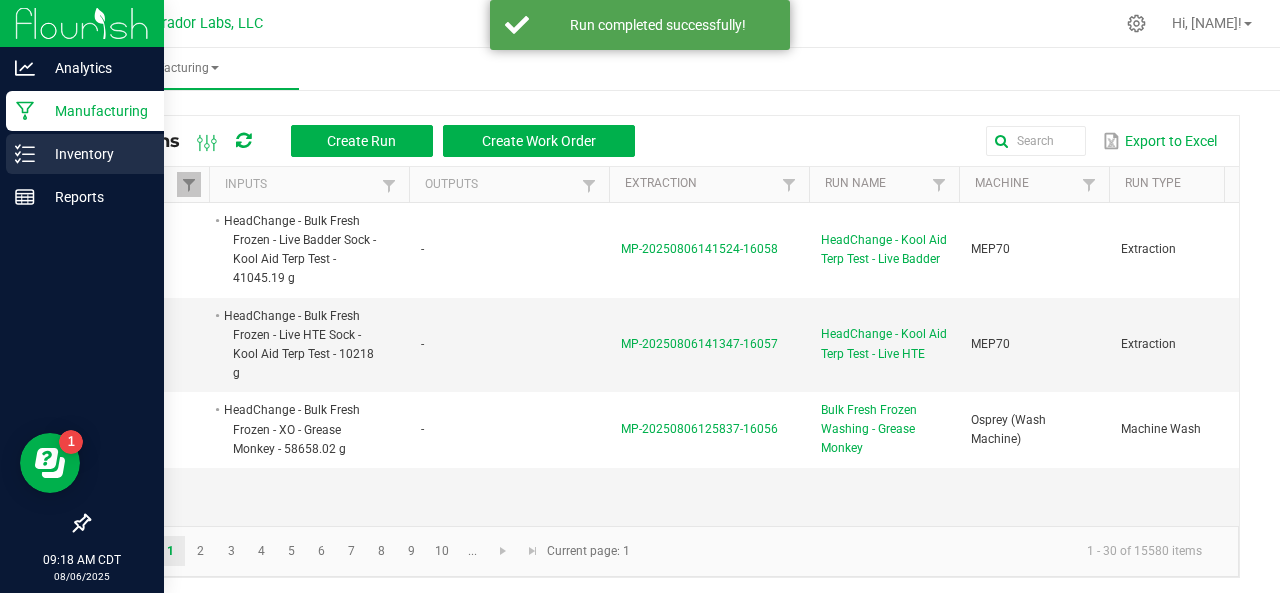 click 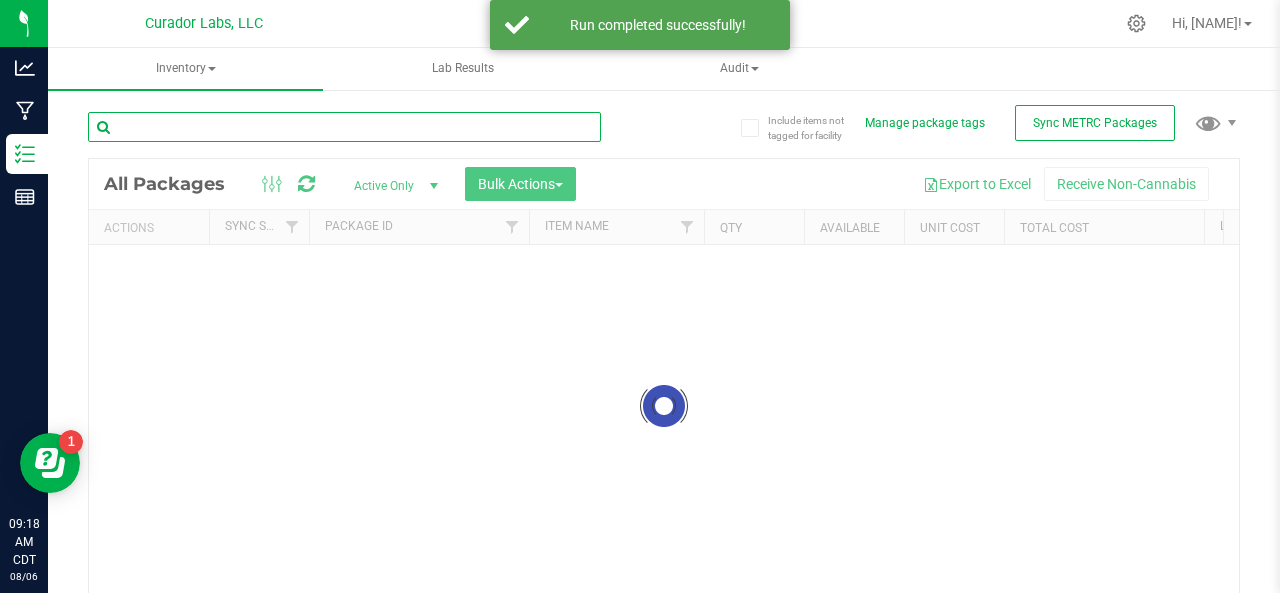 click at bounding box center (344, 127) 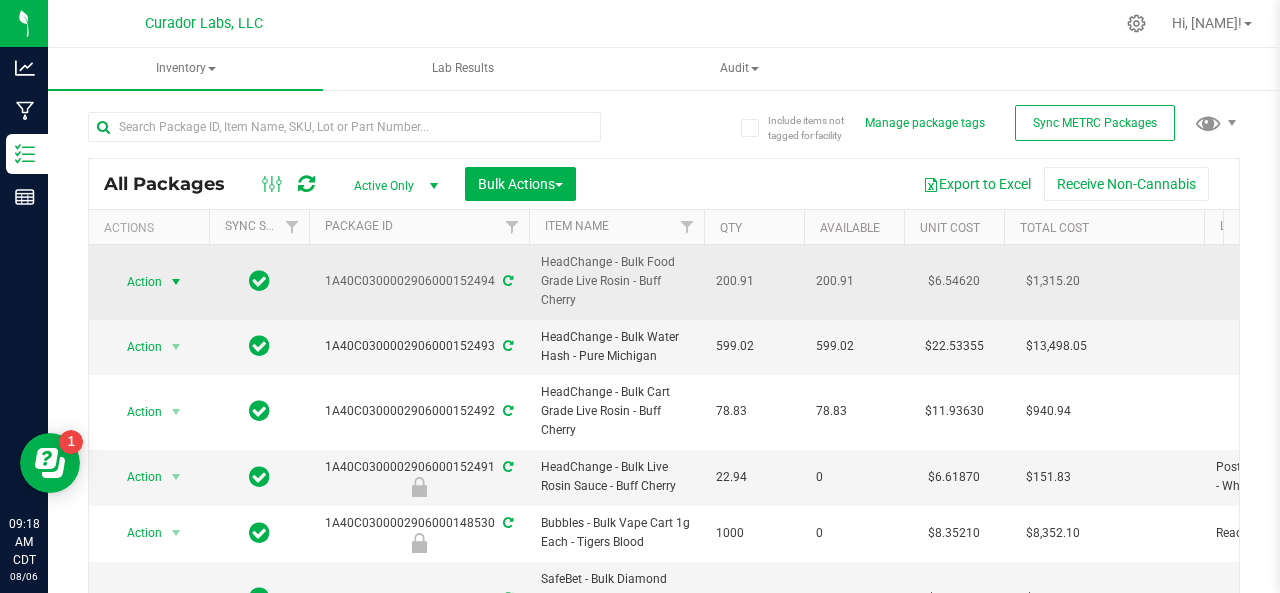 click on "Action" at bounding box center (136, 282) 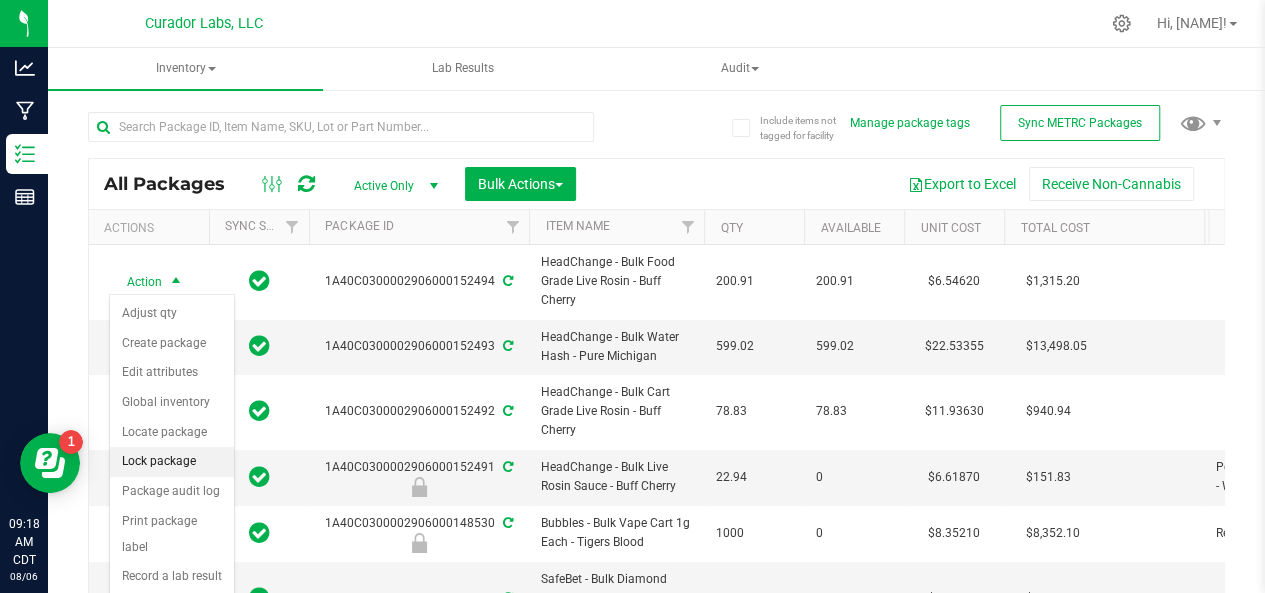click on "Lock package" at bounding box center [172, 462] 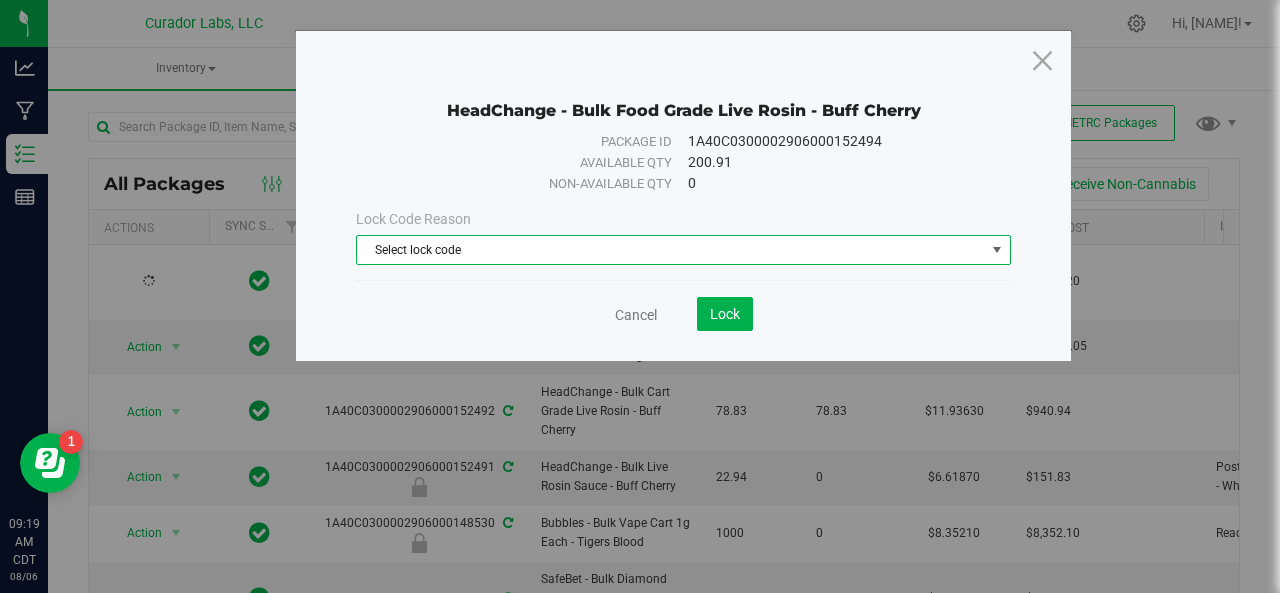 click on "Select lock code" at bounding box center [671, 250] 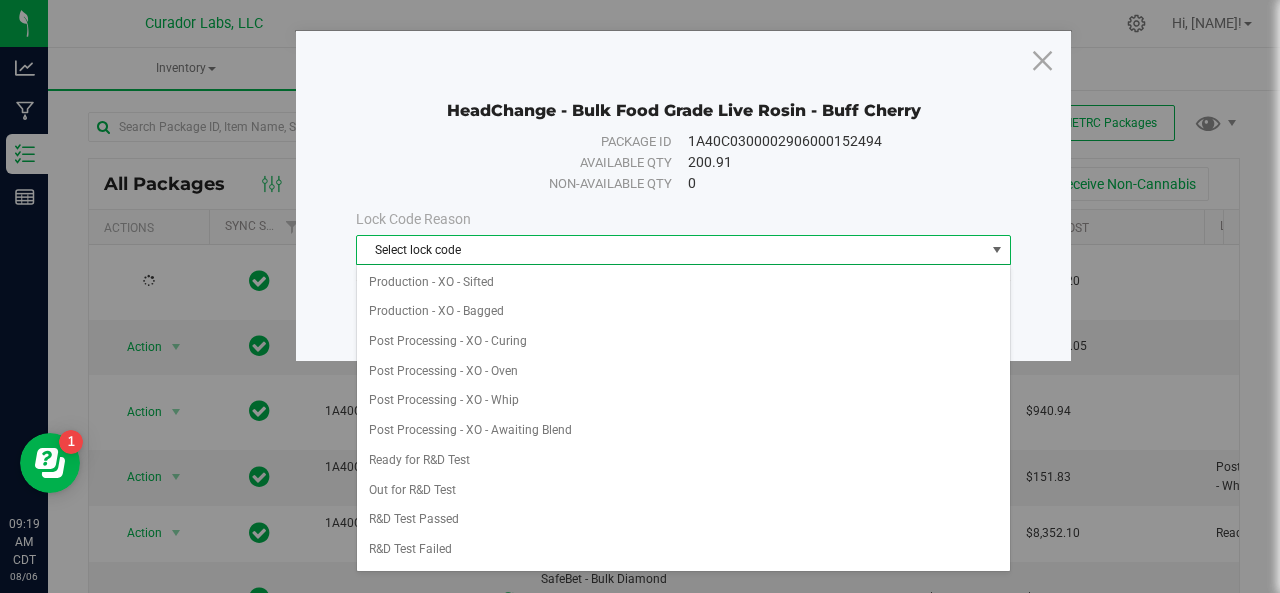scroll, scrollTop: 477, scrollLeft: 0, axis: vertical 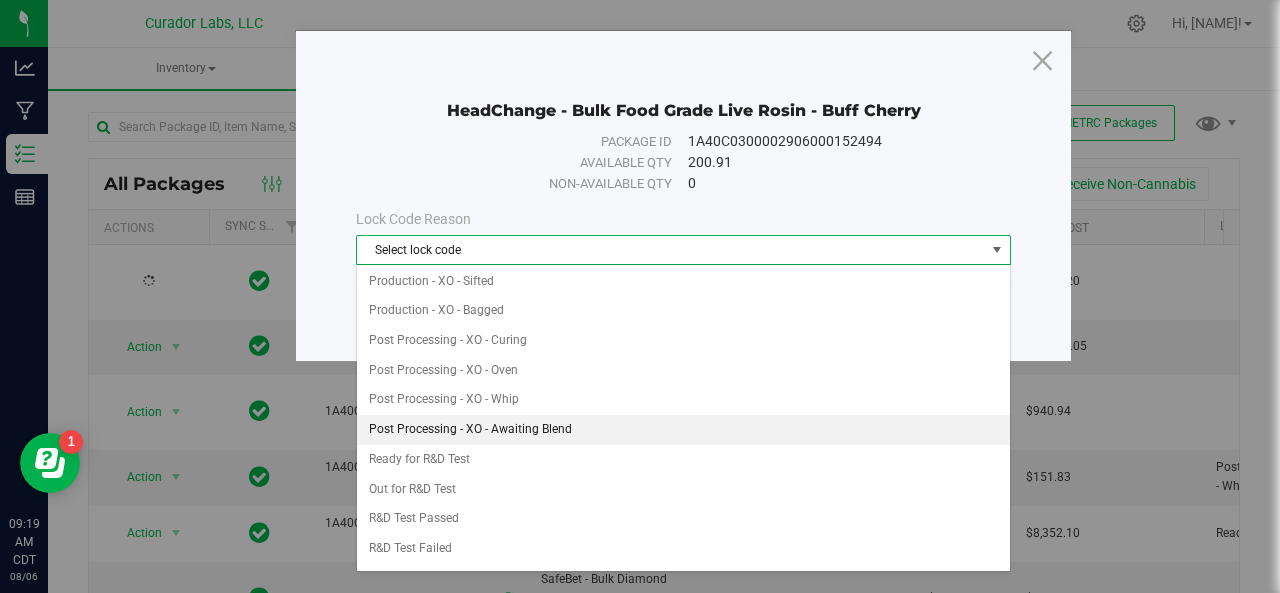 click on "Post Processing - XO - Awaiting Blend" at bounding box center (684, 430) 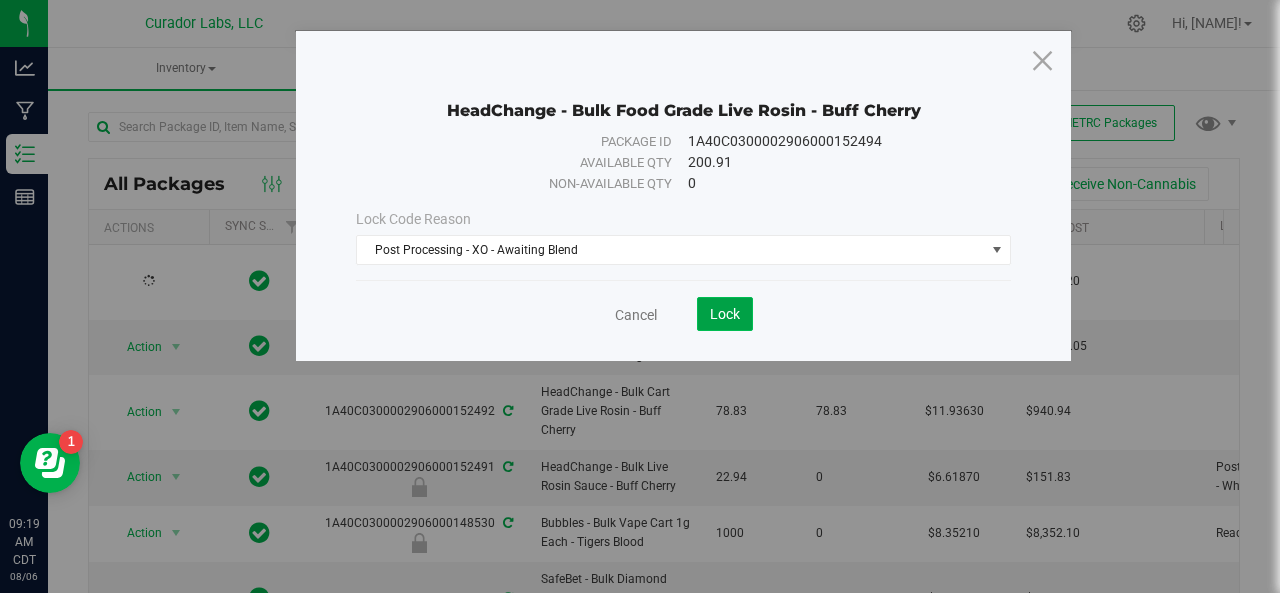 click on "Lock" 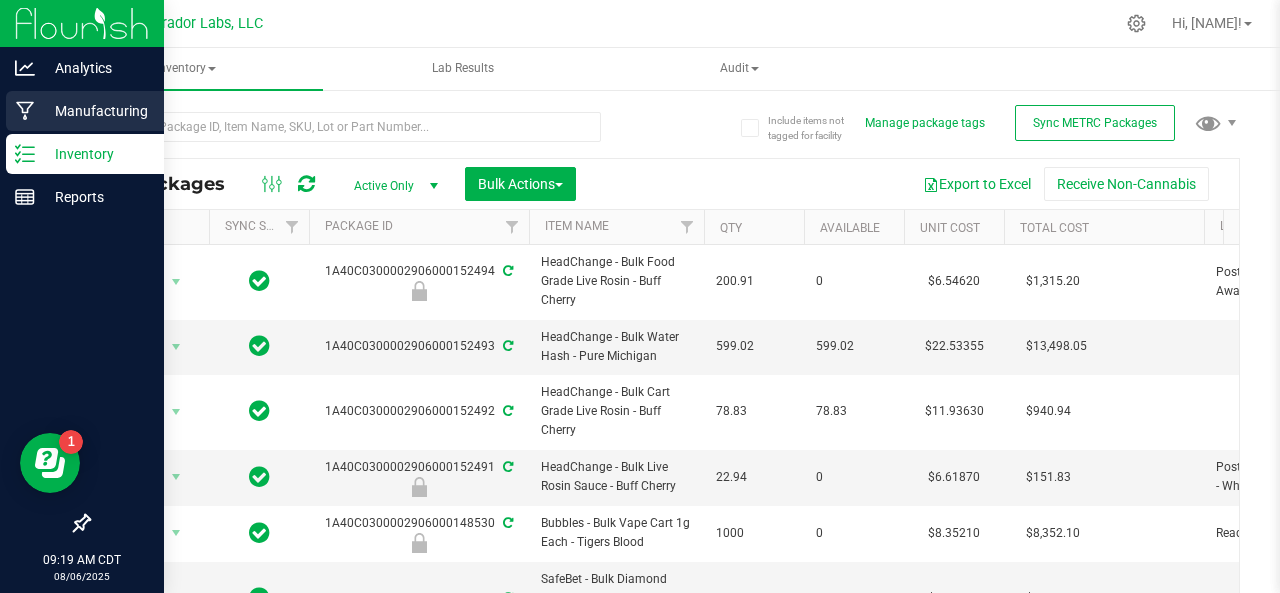 click on "Manufacturing" at bounding box center [85, 111] 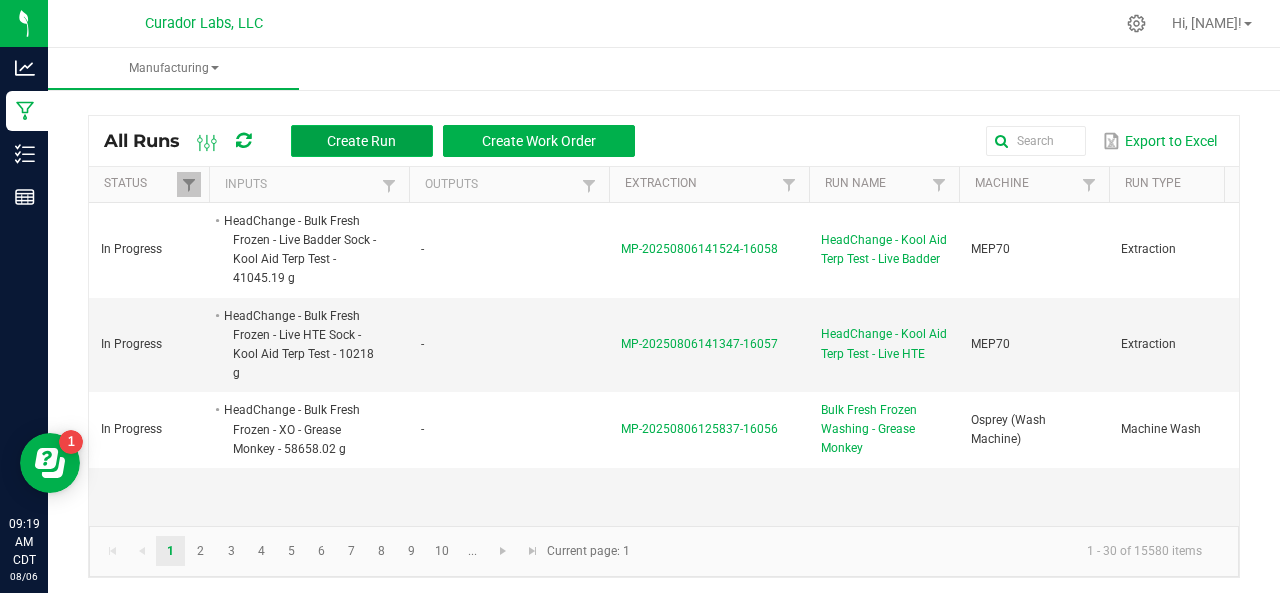 click on "Create Run" at bounding box center [361, 141] 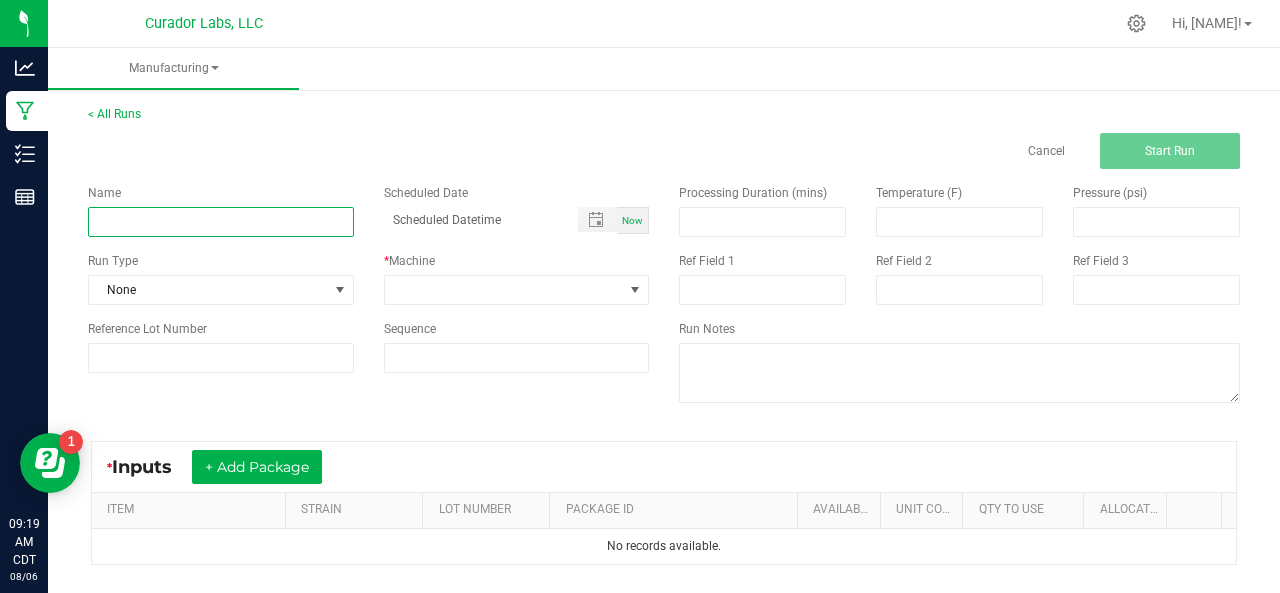 click at bounding box center [221, 222] 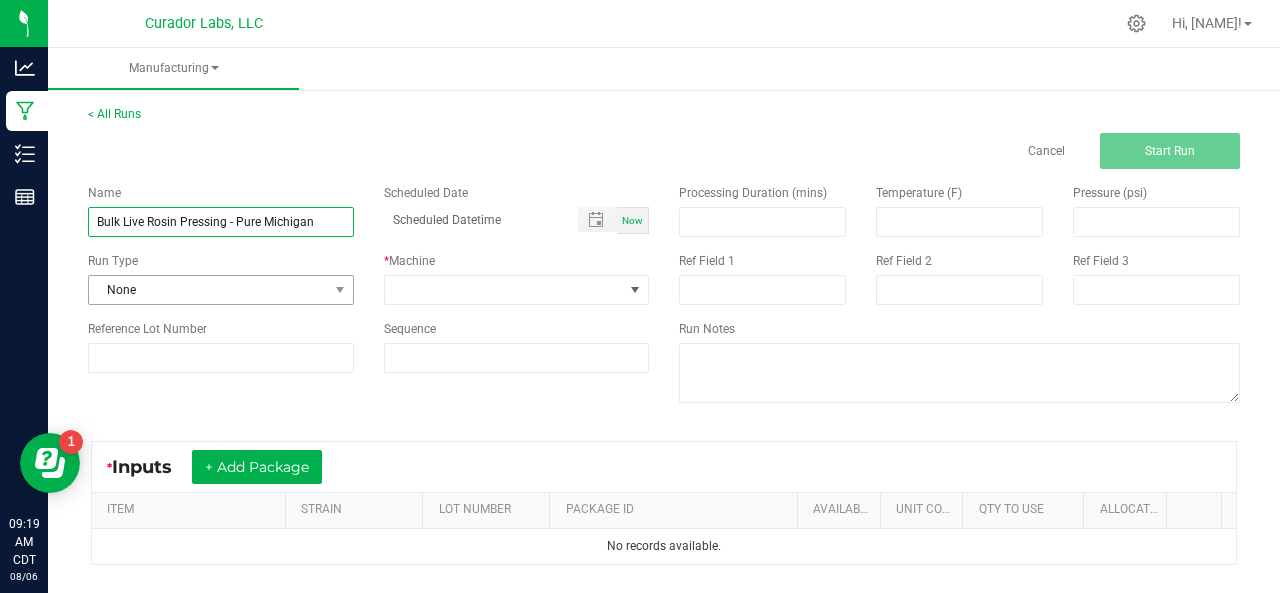 type on "Bulk Live Rosin Pressing - Pure Michigan" 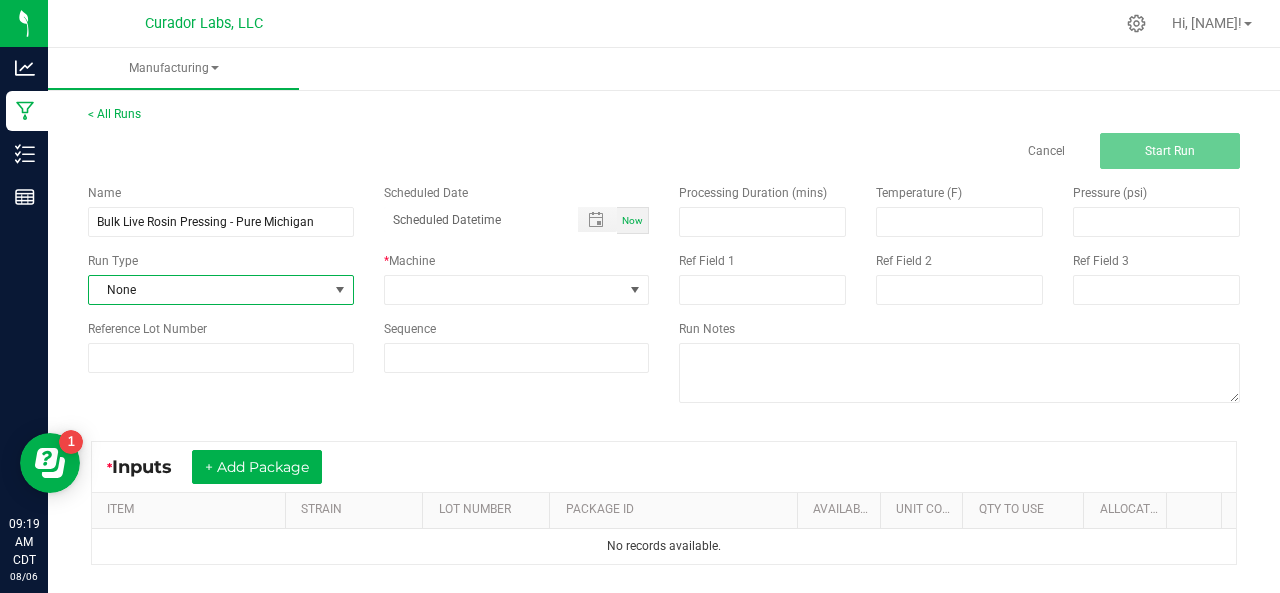 click on "None" at bounding box center (208, 290) 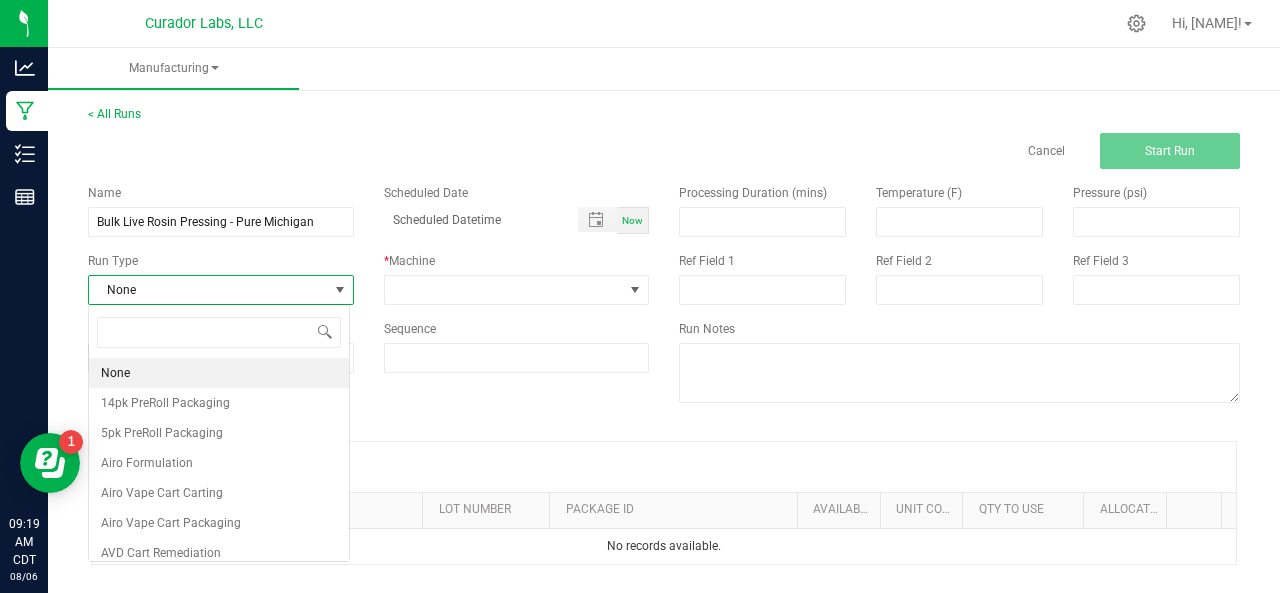 scroll, scrollTop: 99970, scrollLeft: 99738, axis: both 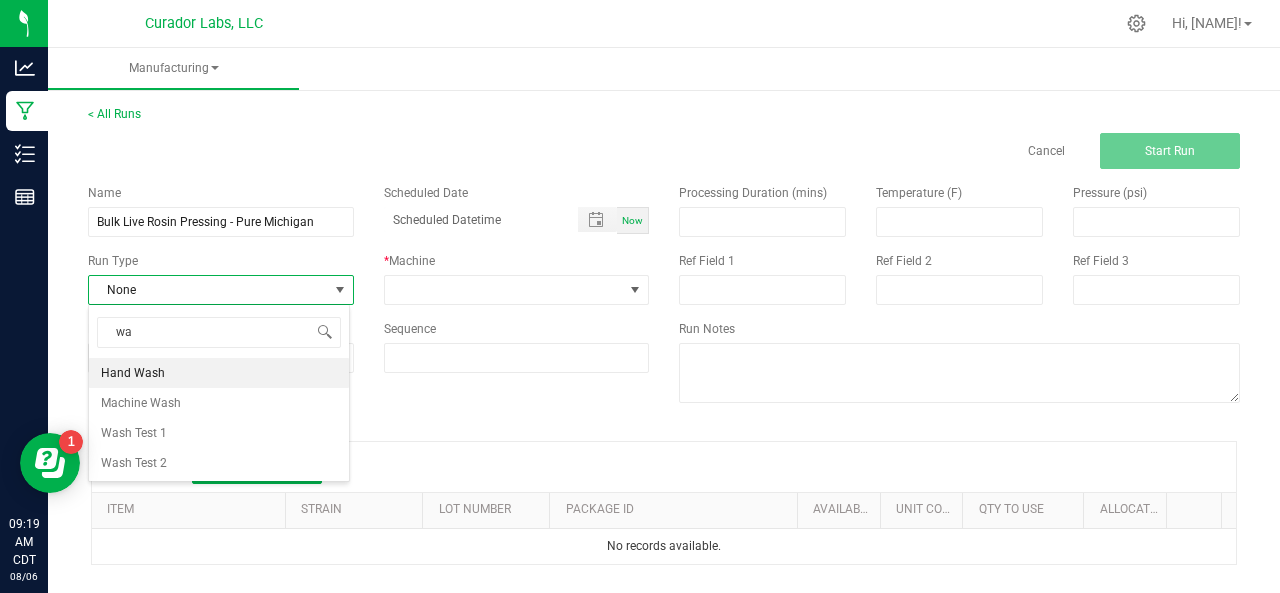 type on "w" 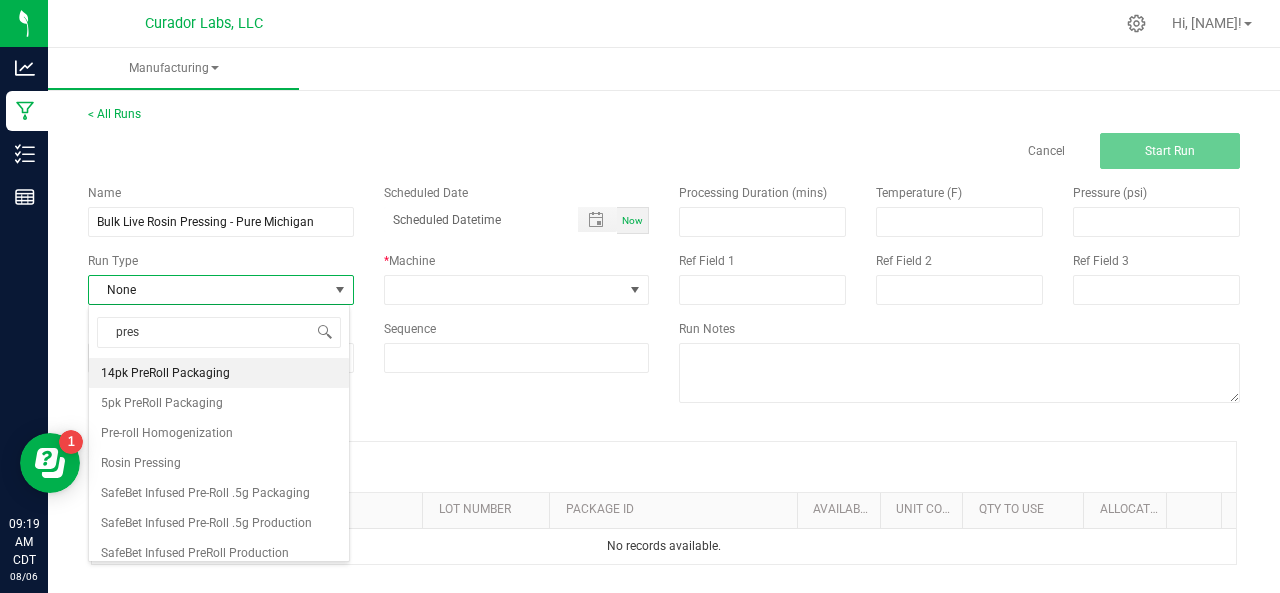 type on "press" 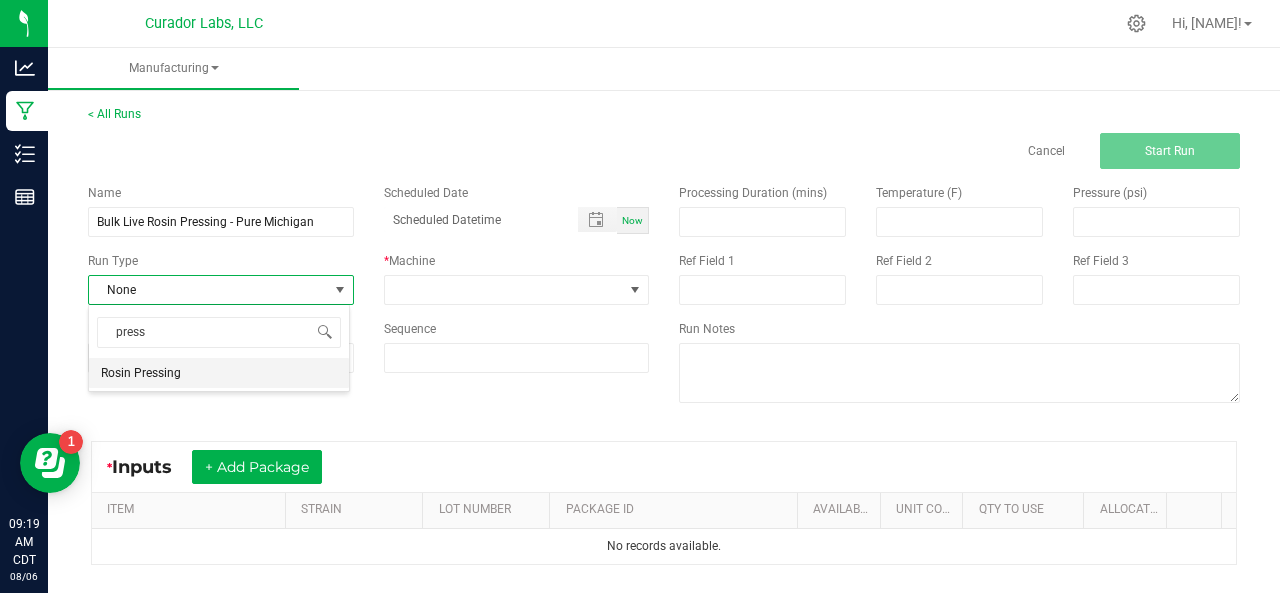 click on "Rosin Pressing" at bounding box center (141, 373) 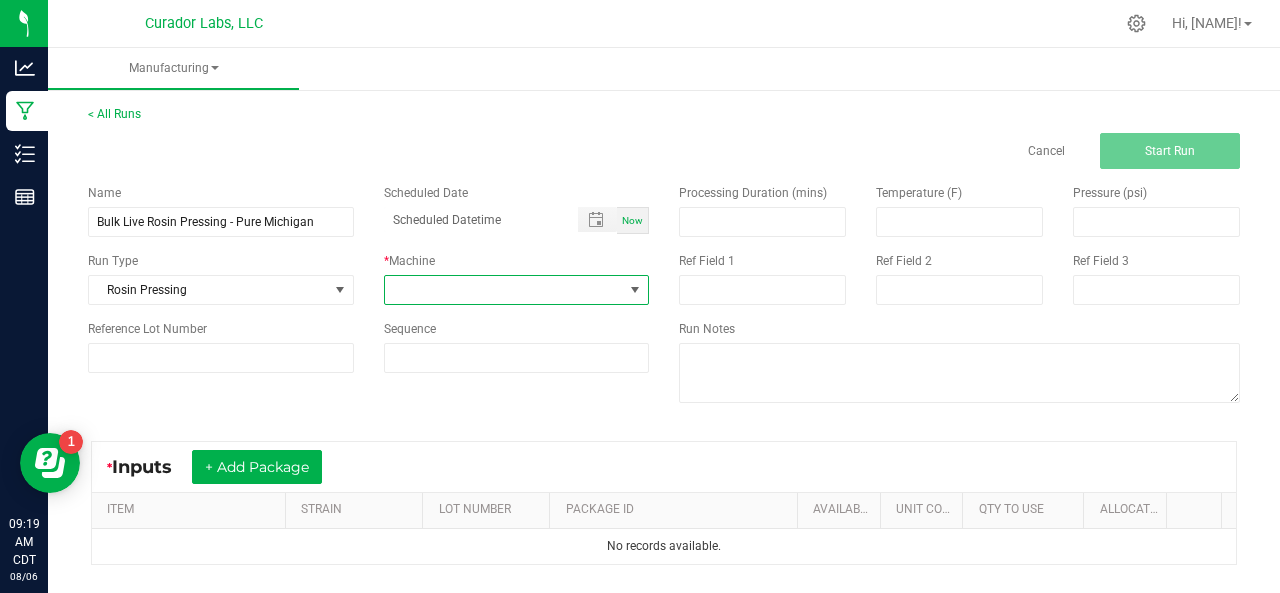 click at bounding box center (504, 290) 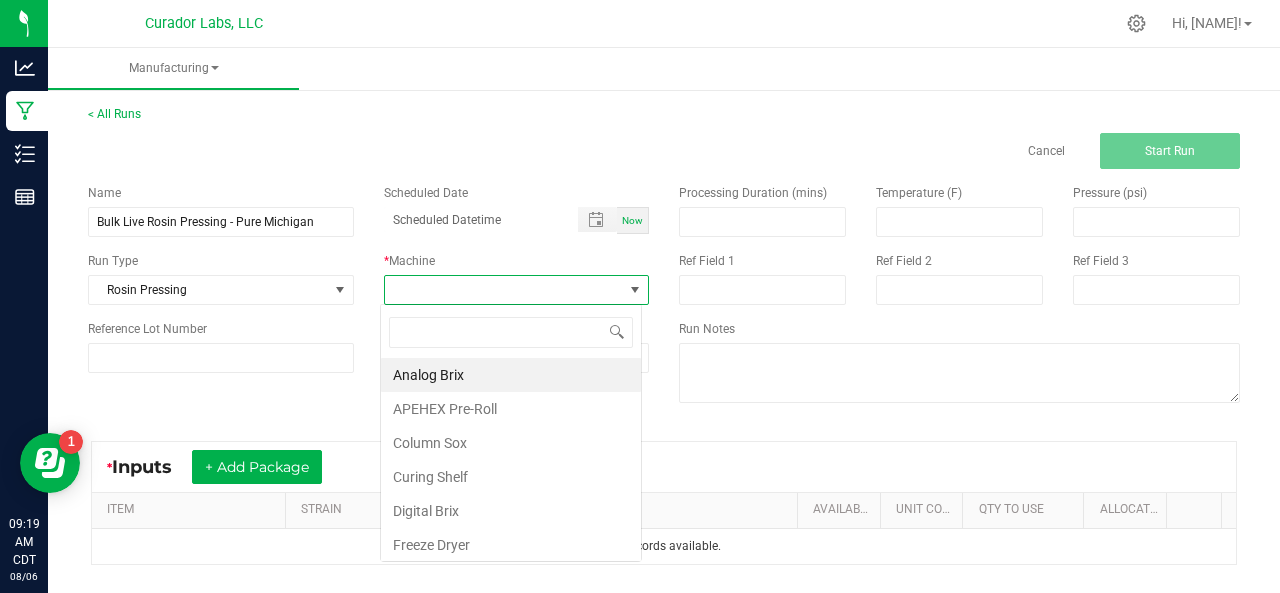 scroll, scrollTop: 99970, scrollLeft: 99738, axis: both 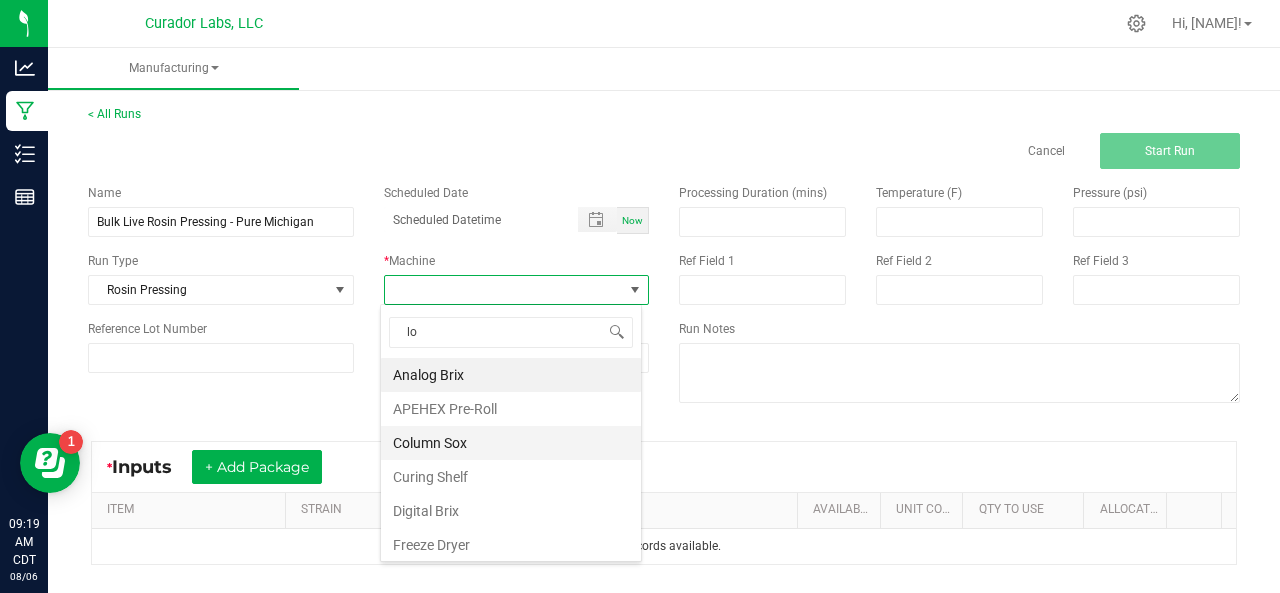 type on "low" 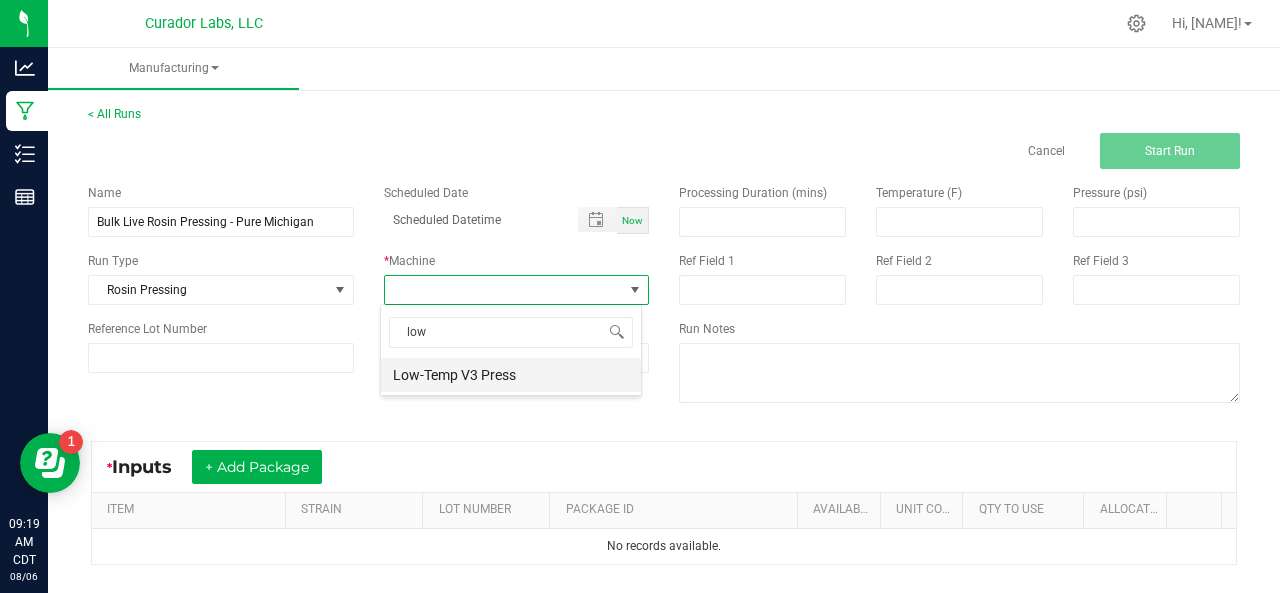 click on "Low-Temp V3 Press" at bounding box center (511, 375) 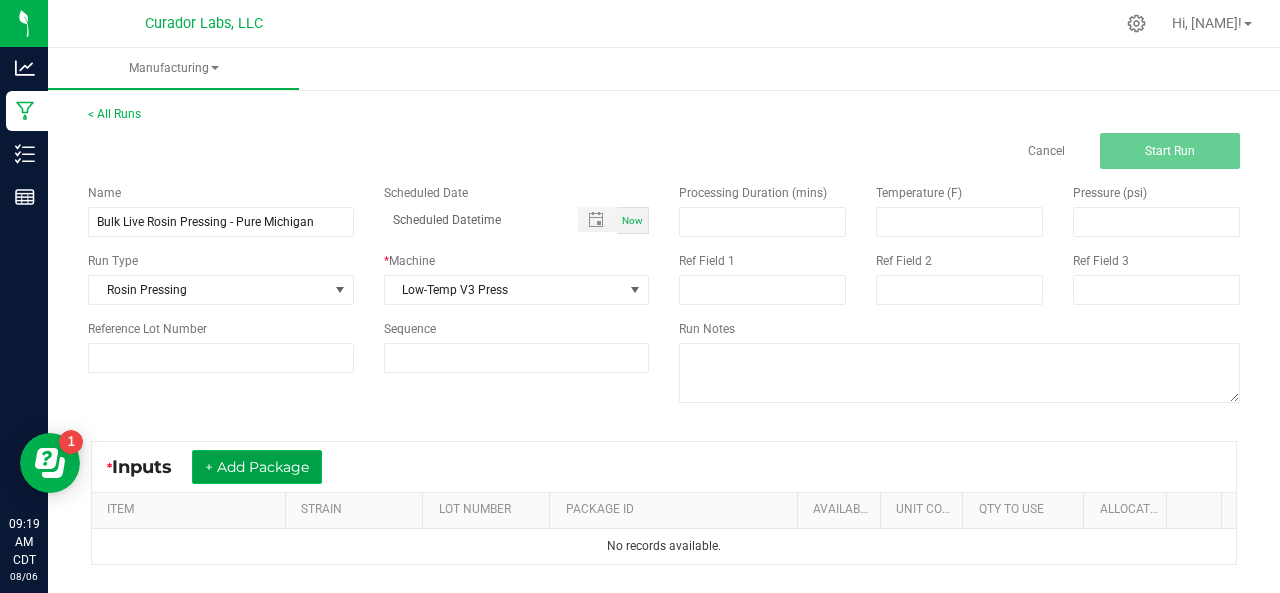 click on "+ Add Package" at bounding box center [257, 467] 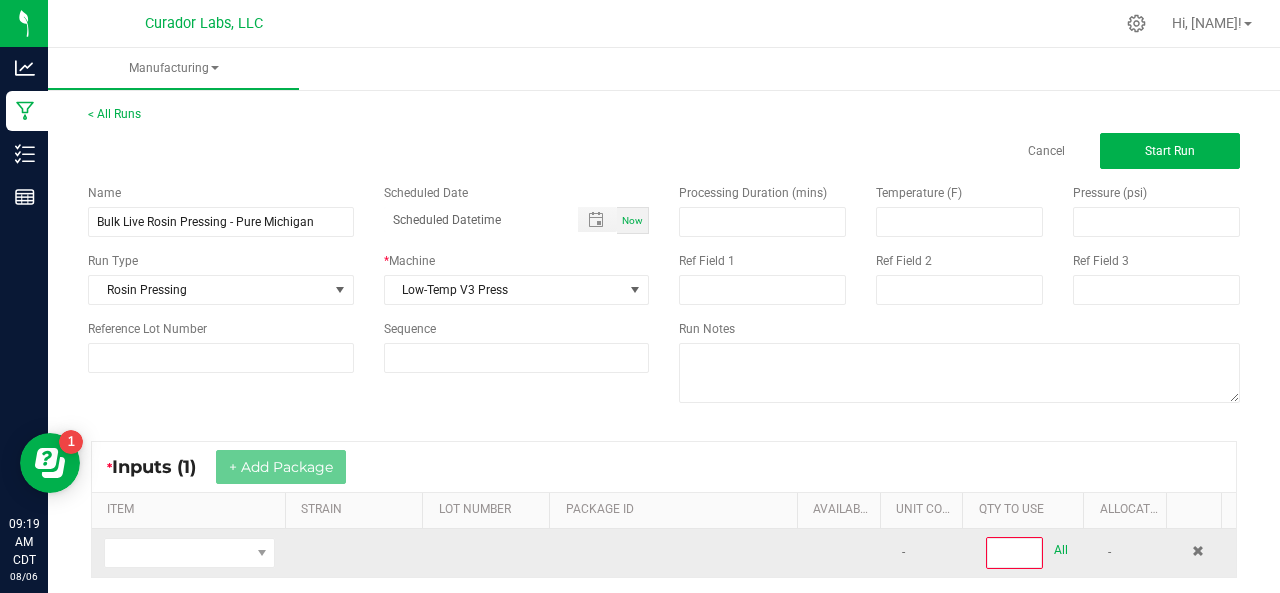 click at bounding box center (189, 553) 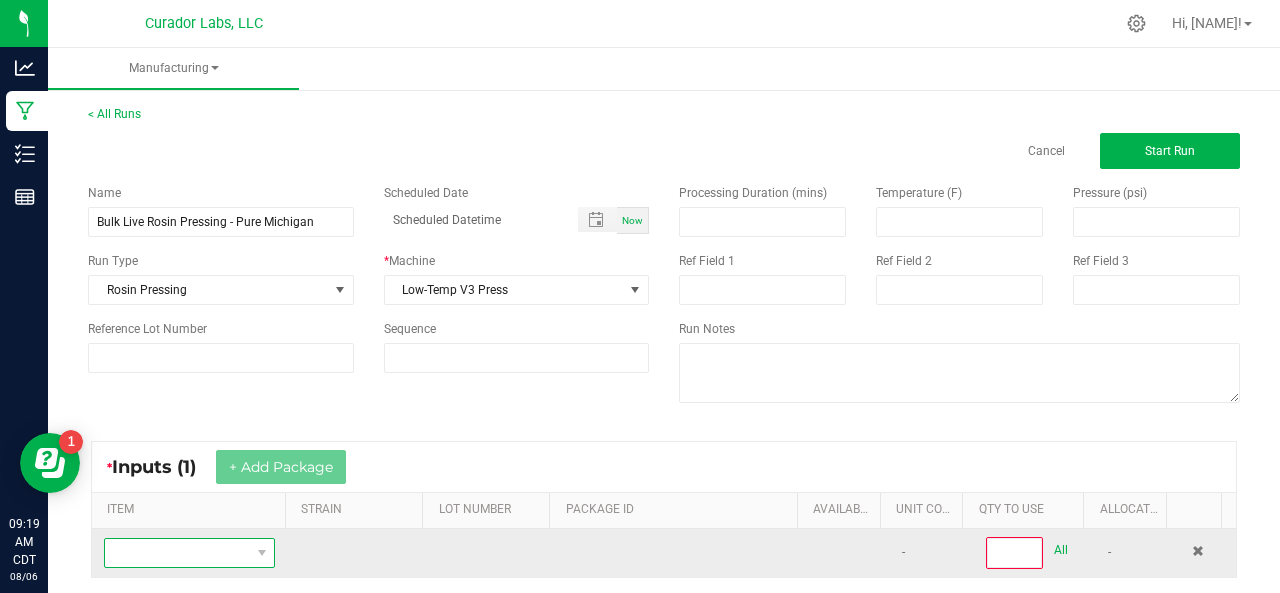 click at bounding box center [177, 553] 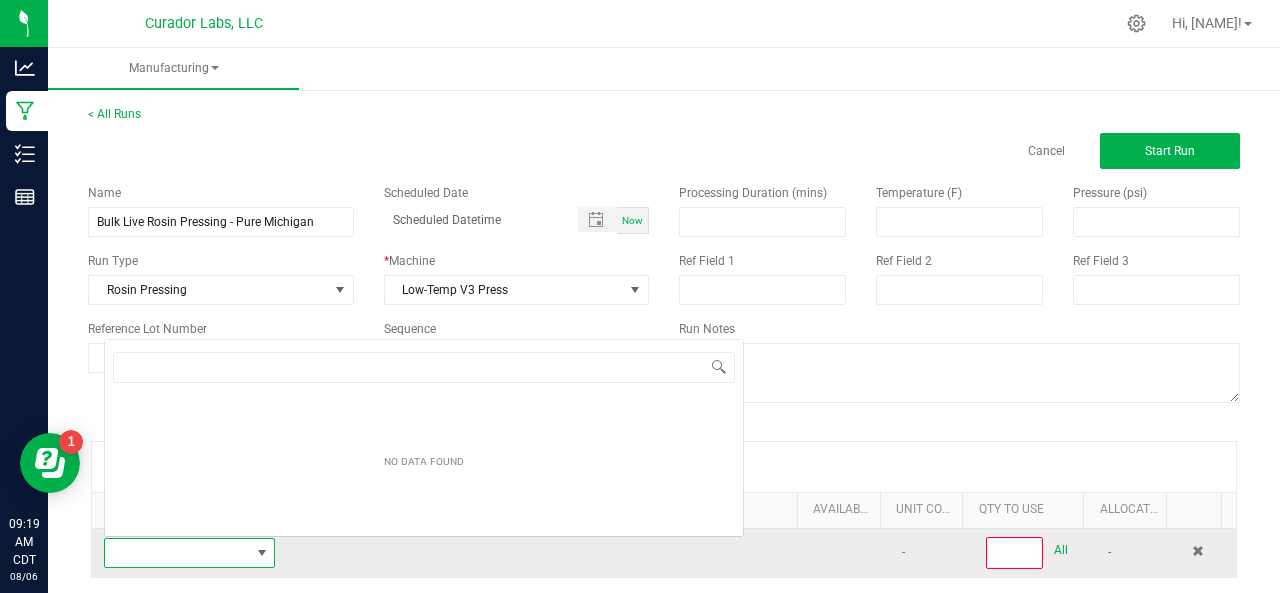 scroll, scrollTop: 0, scrollLeft: 0, axis: both 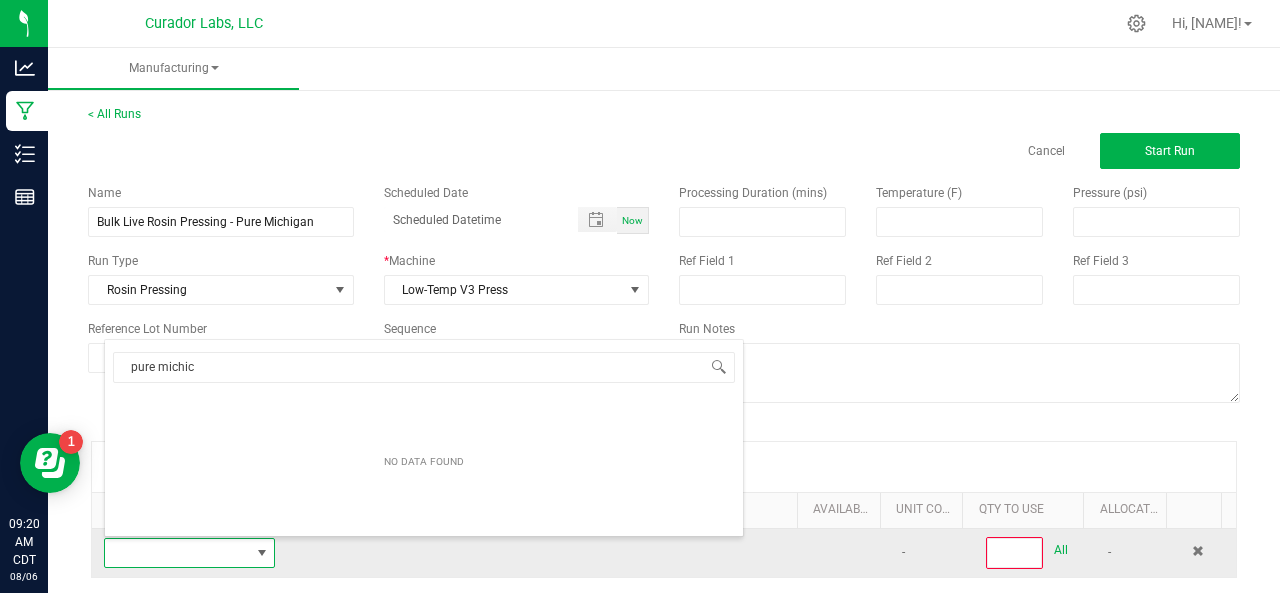 type on "pure michi" 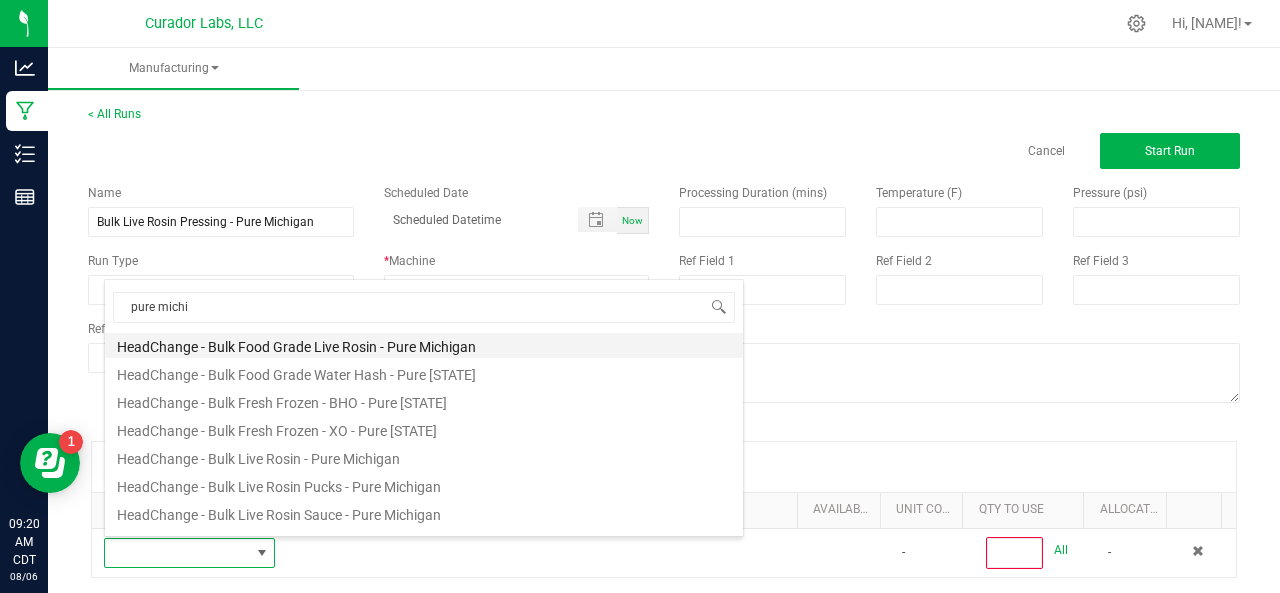 scroll, scrollTop: 192, scrollLeft: 0, axis: vertical 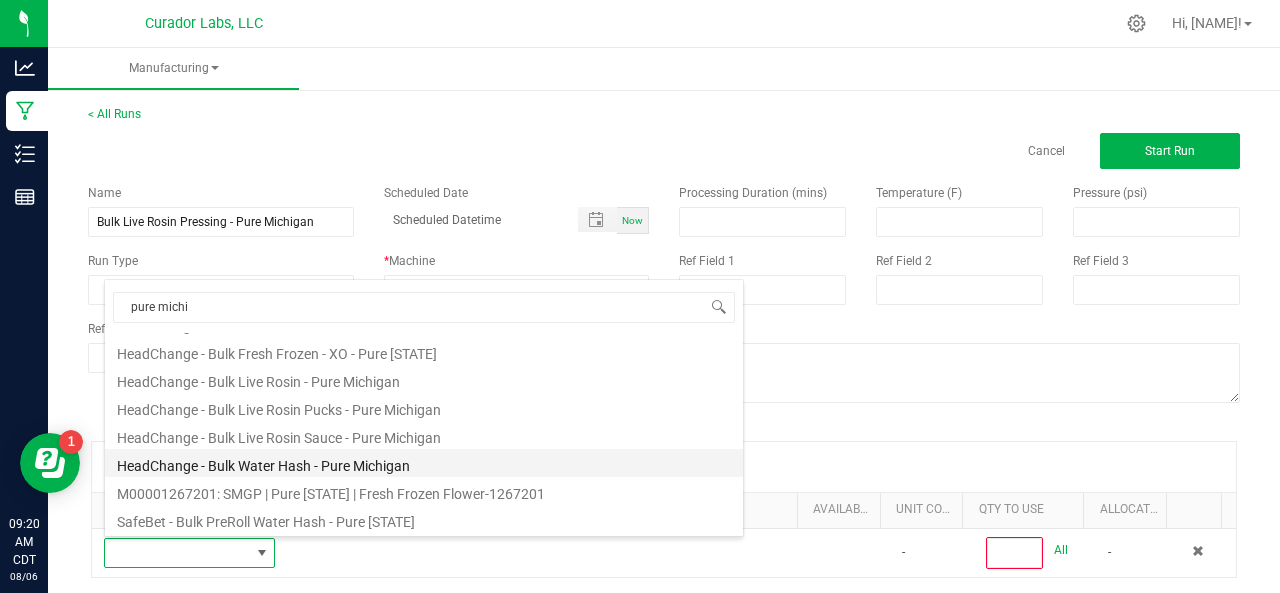 click on "HeadChange - Bulk Water Hash - Pure Michigan" at bounding box center [424, 463] 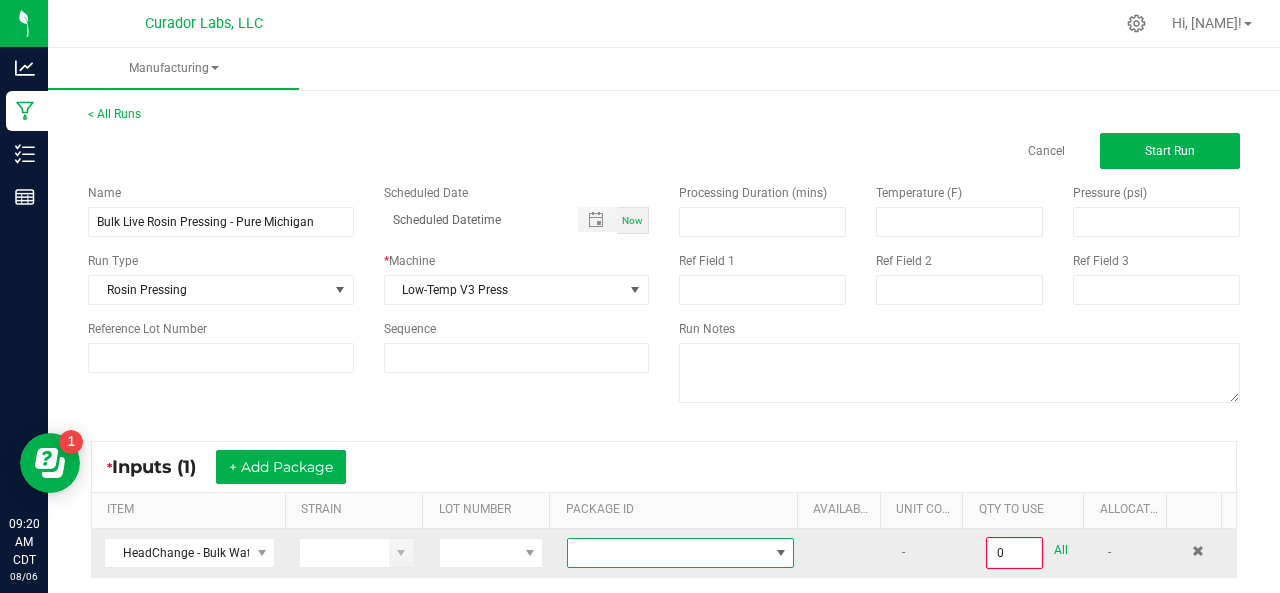 click at bounding box center (668, 553) 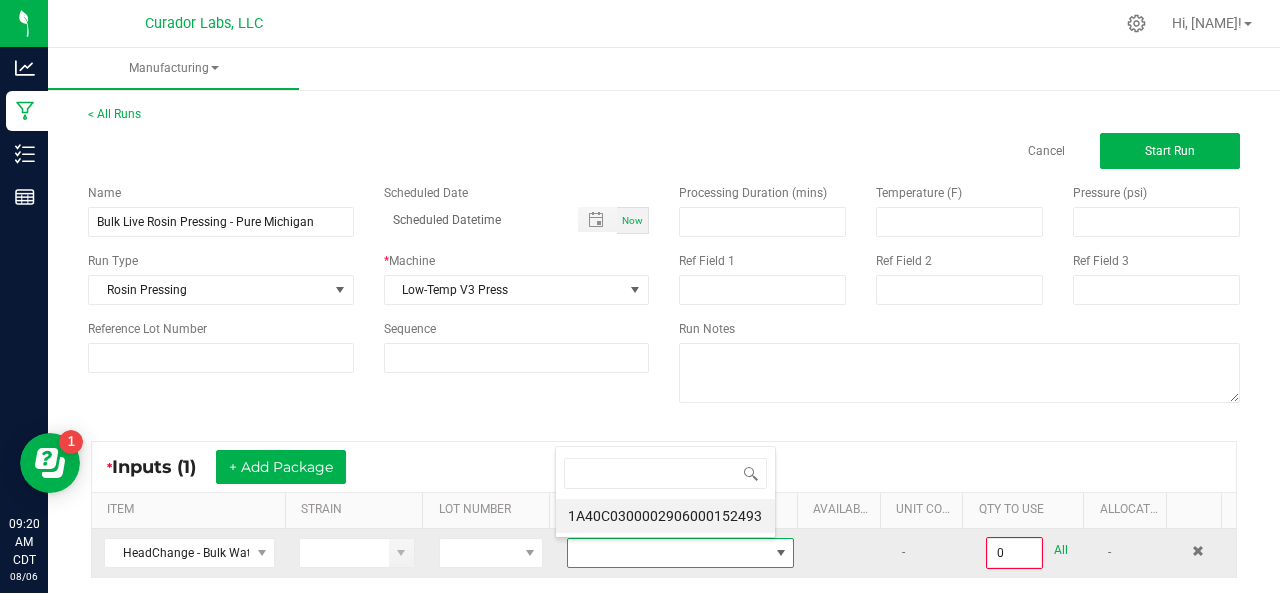 scroll, scrollTop: 0, scrollLeft: 0, axis: both 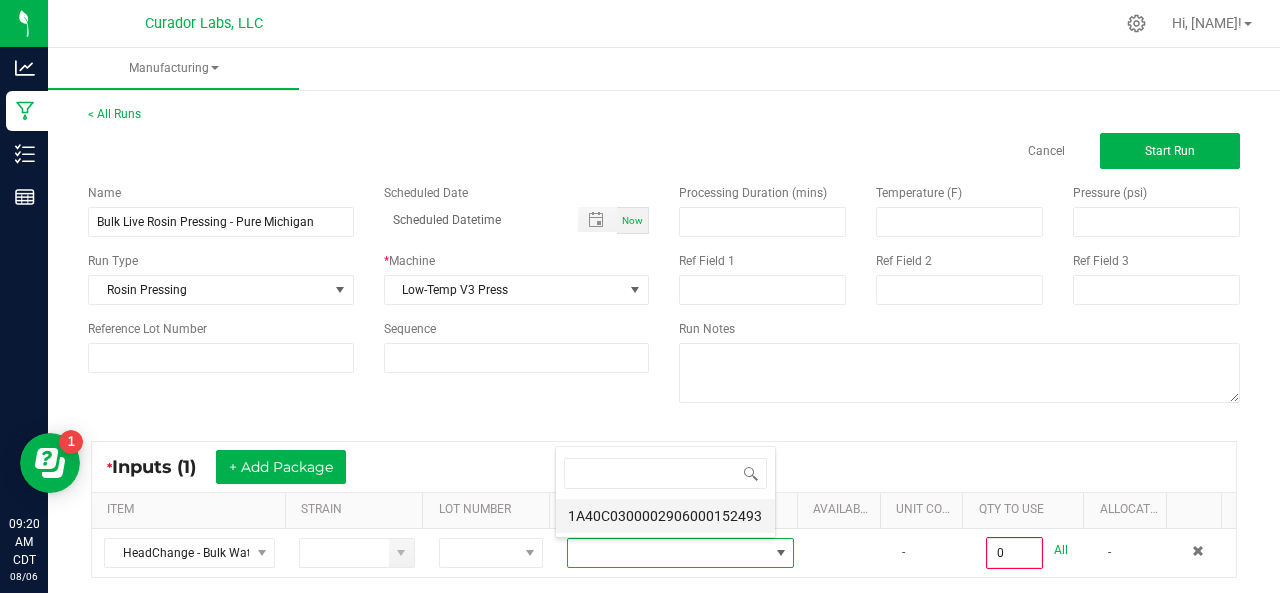 click on "1A40C0300002906000152493" at bounding box center (665, 516) 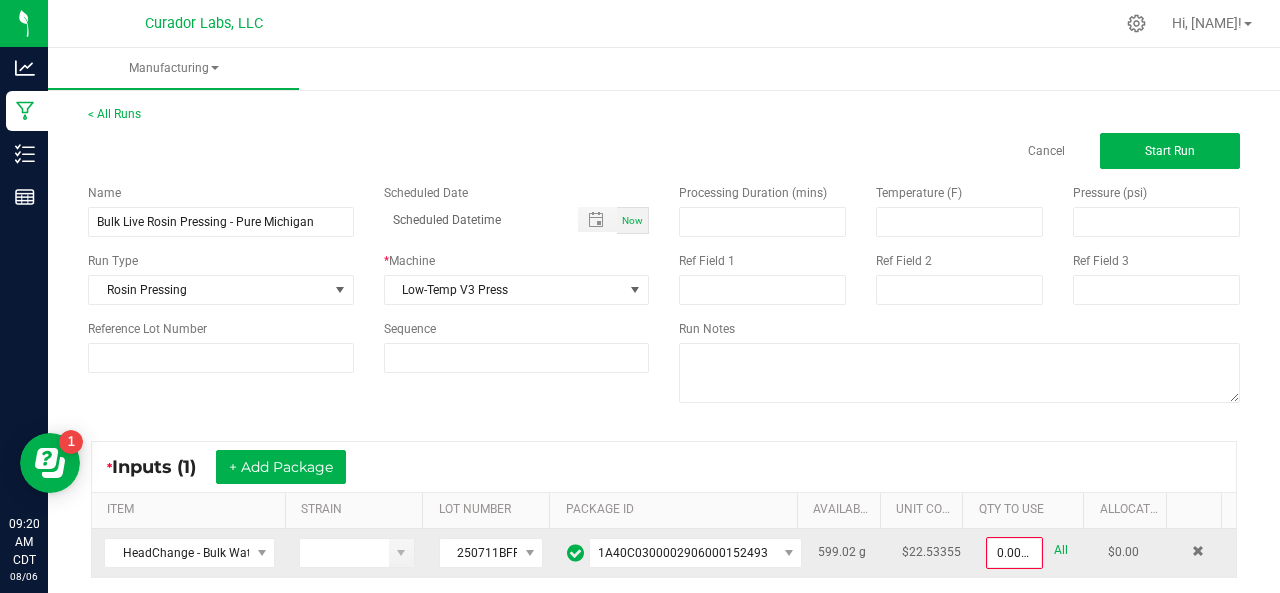 click on "All" at bounding box center (1061, 550) 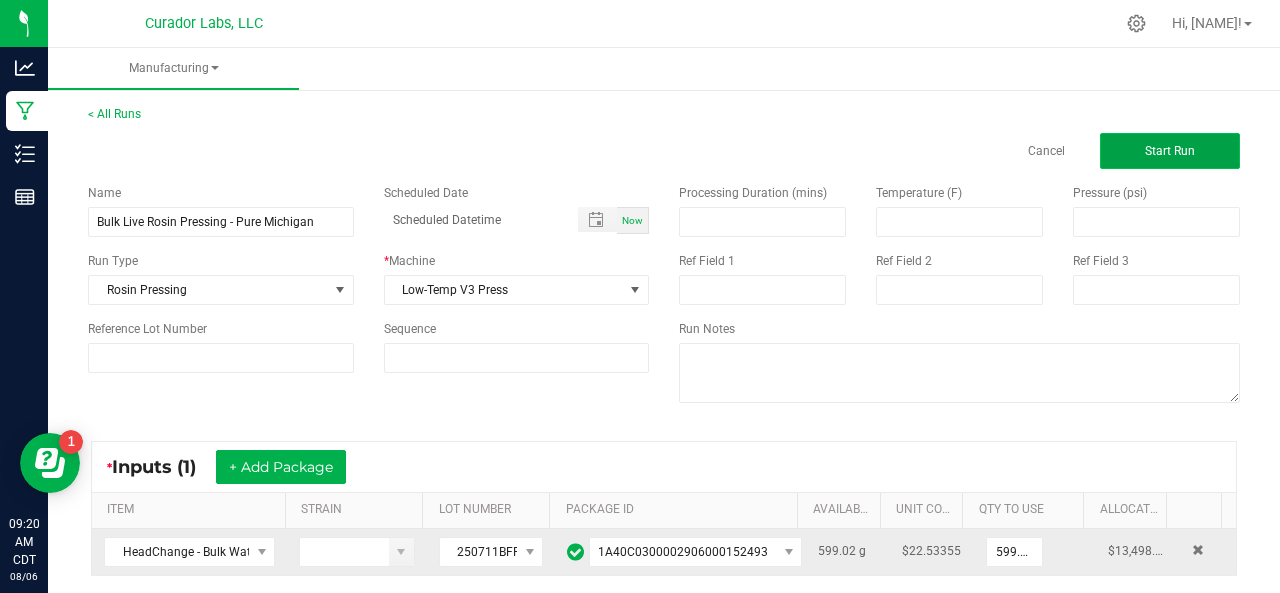 click on "Start Run" 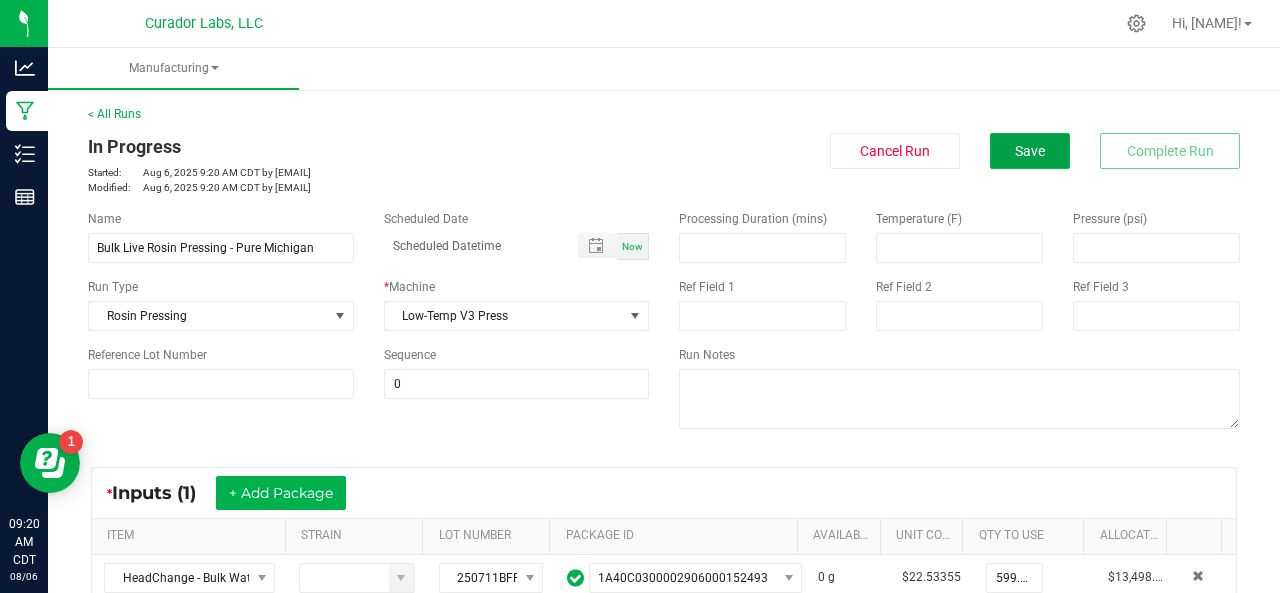 click on "Save" at bounding box center [1030, 151] 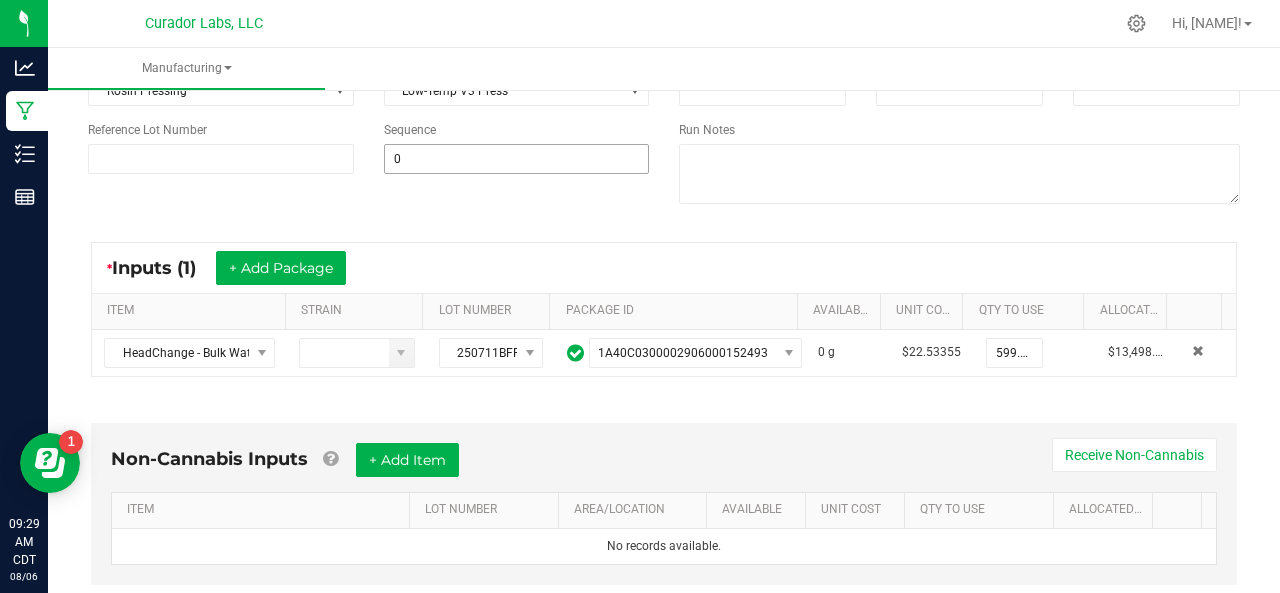 scroll, scrollTop: 0, scrollLeft: 0, axis: both 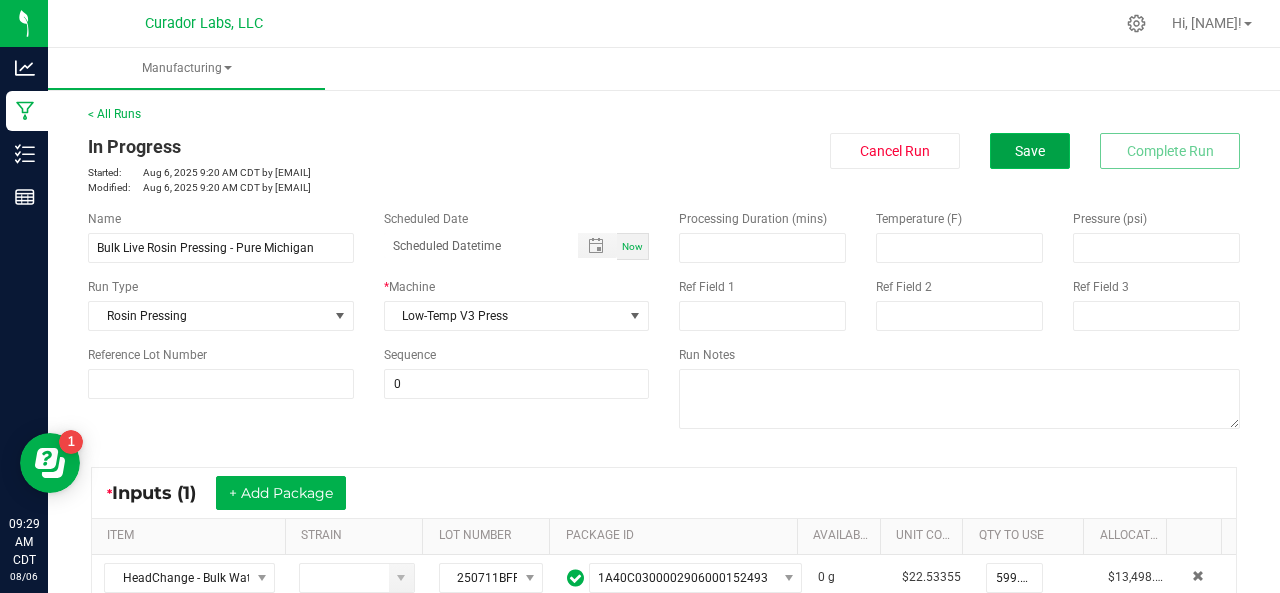click on "Save" at bounding box center [1030, 151] 